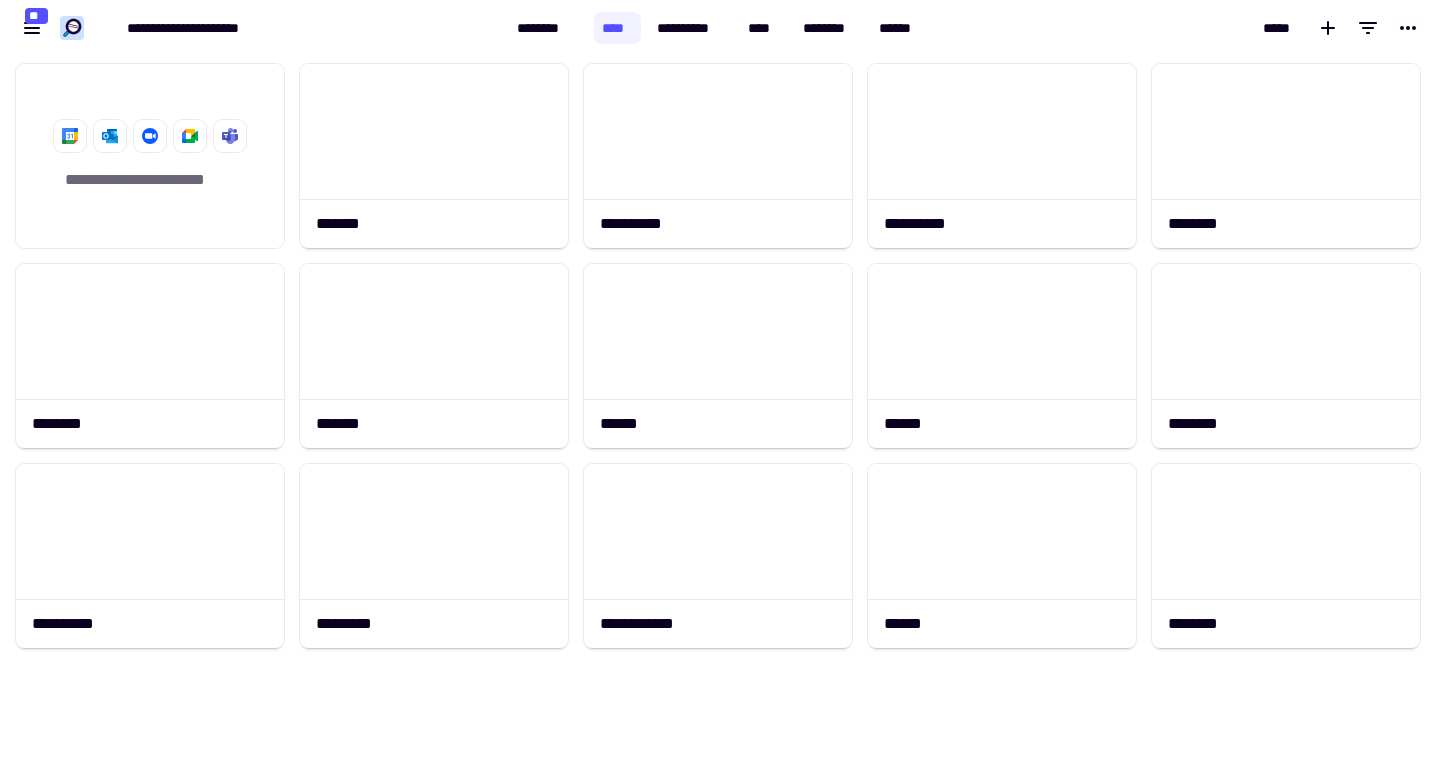 scroll, scrollTop: 0, scrollLeft: 0, axis: both 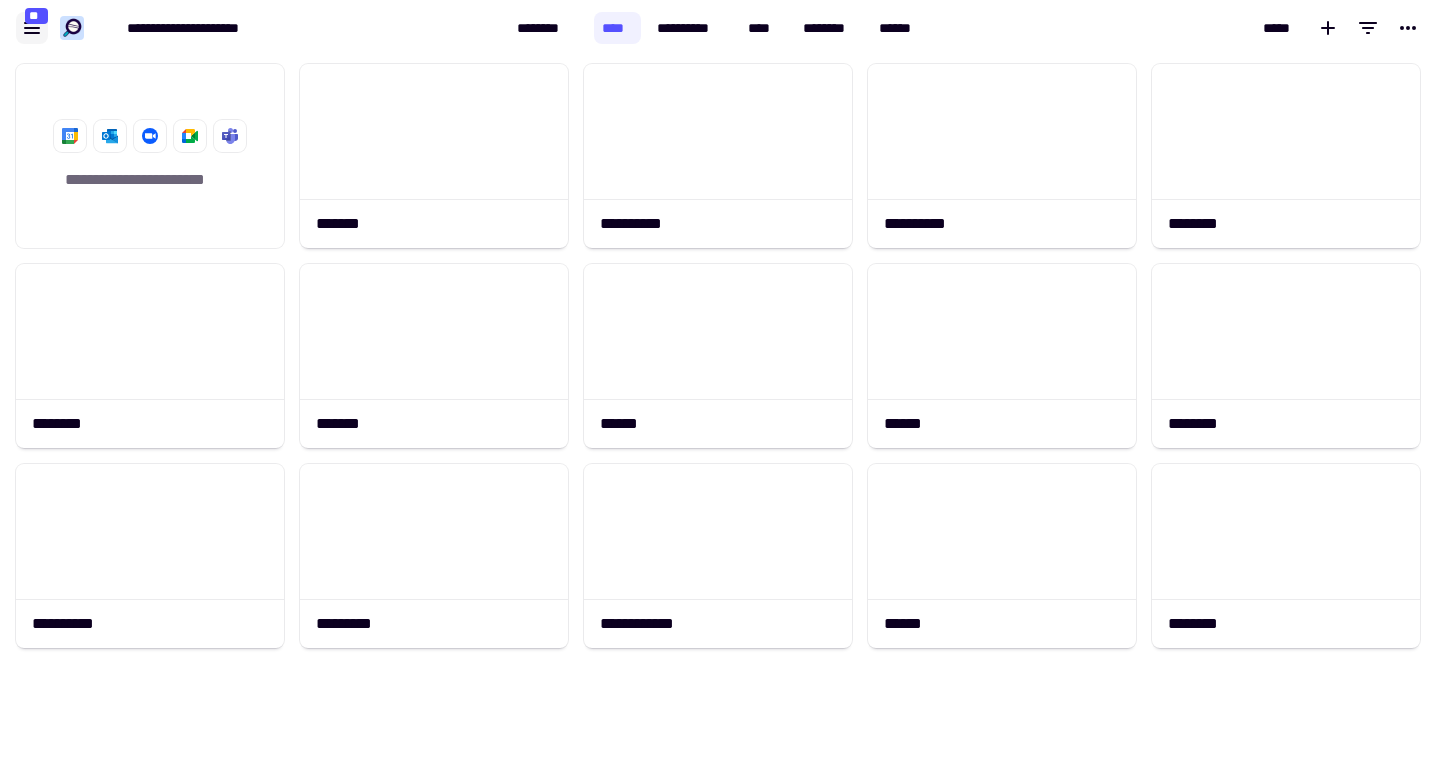 click 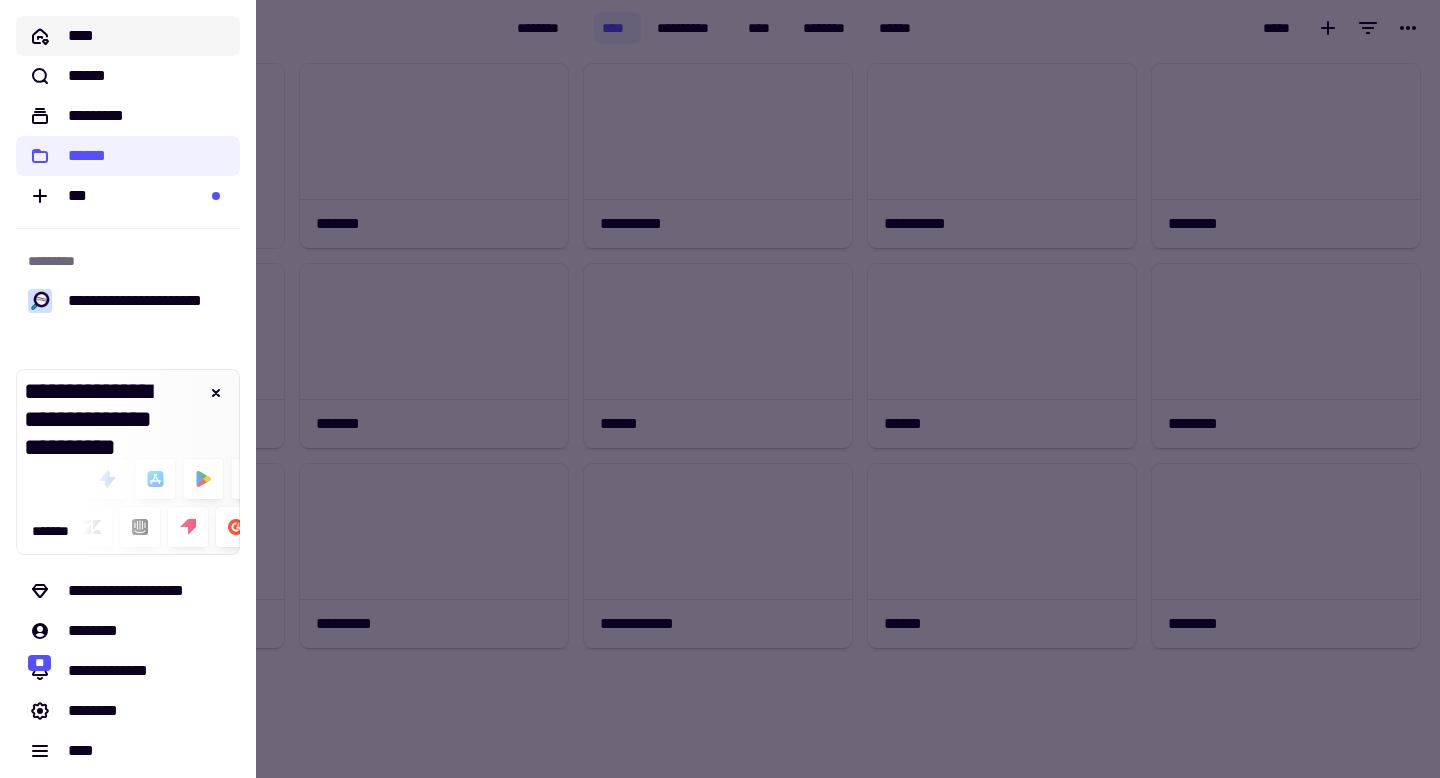 click on "****" 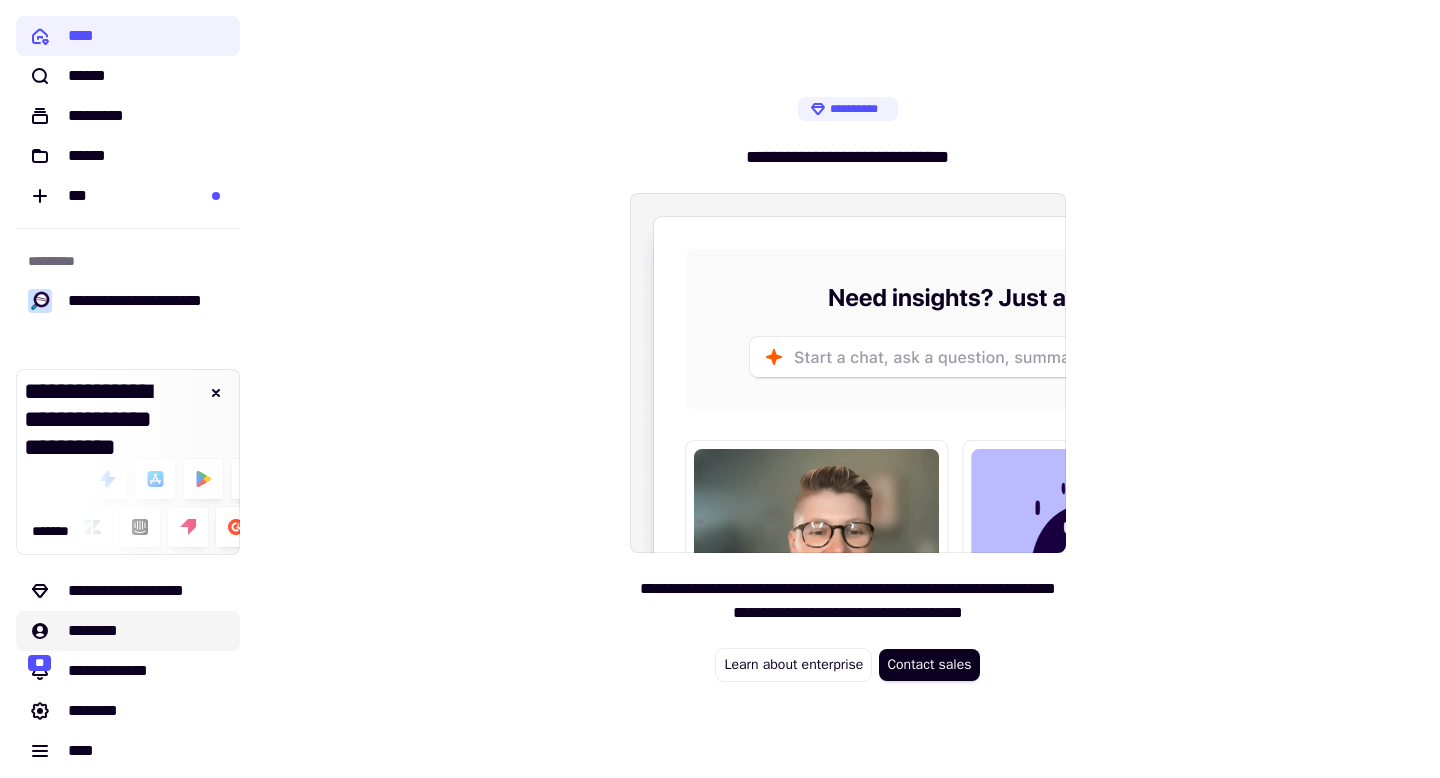 click on "********" 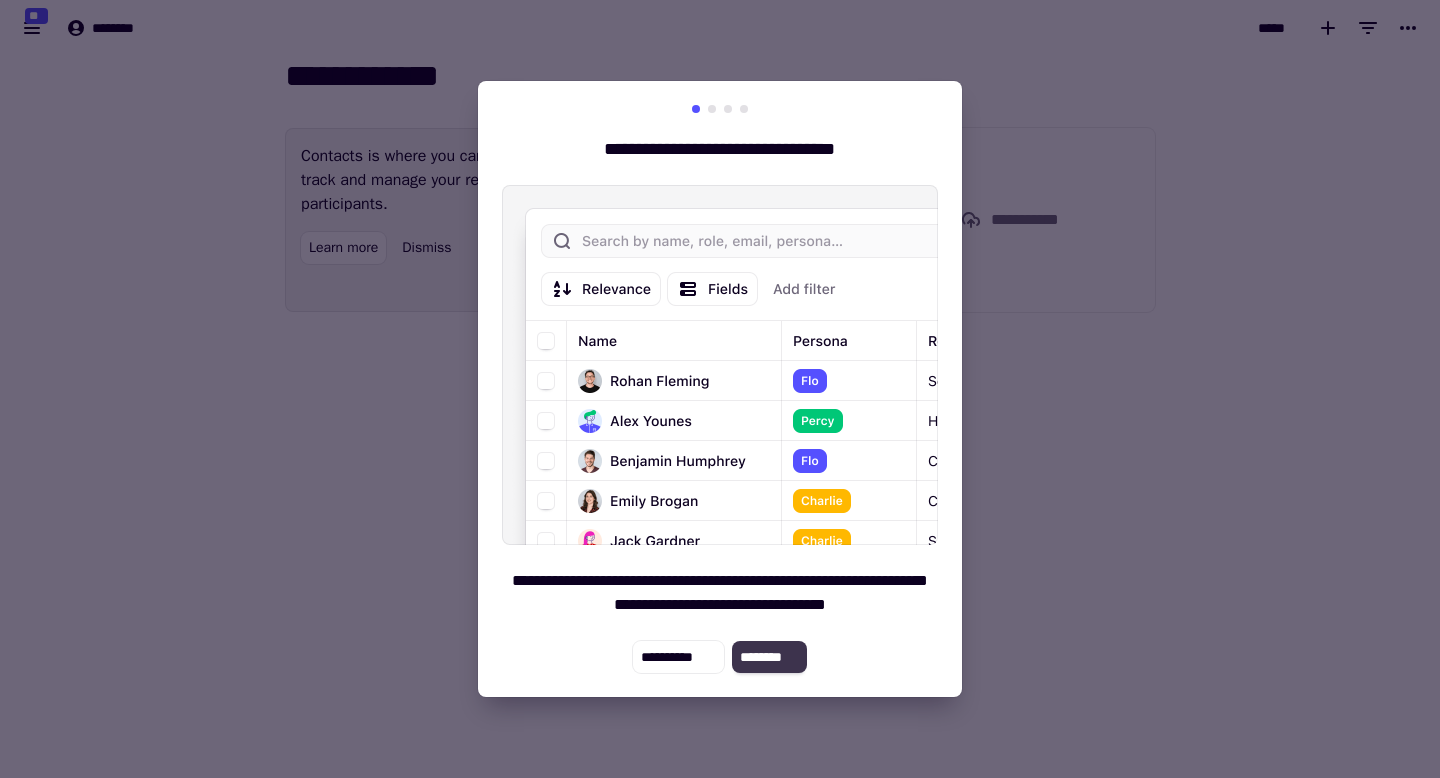 click on "********" 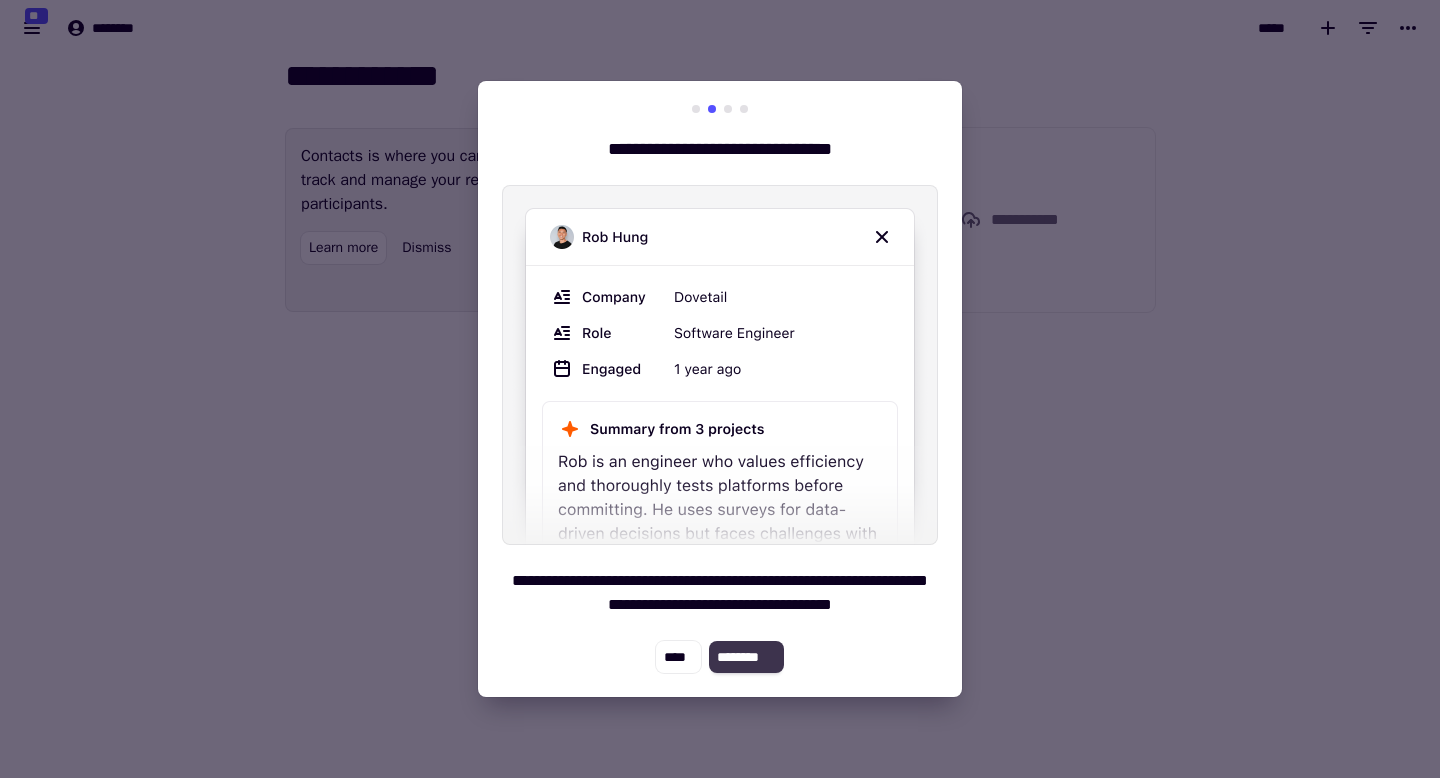 click on "********" 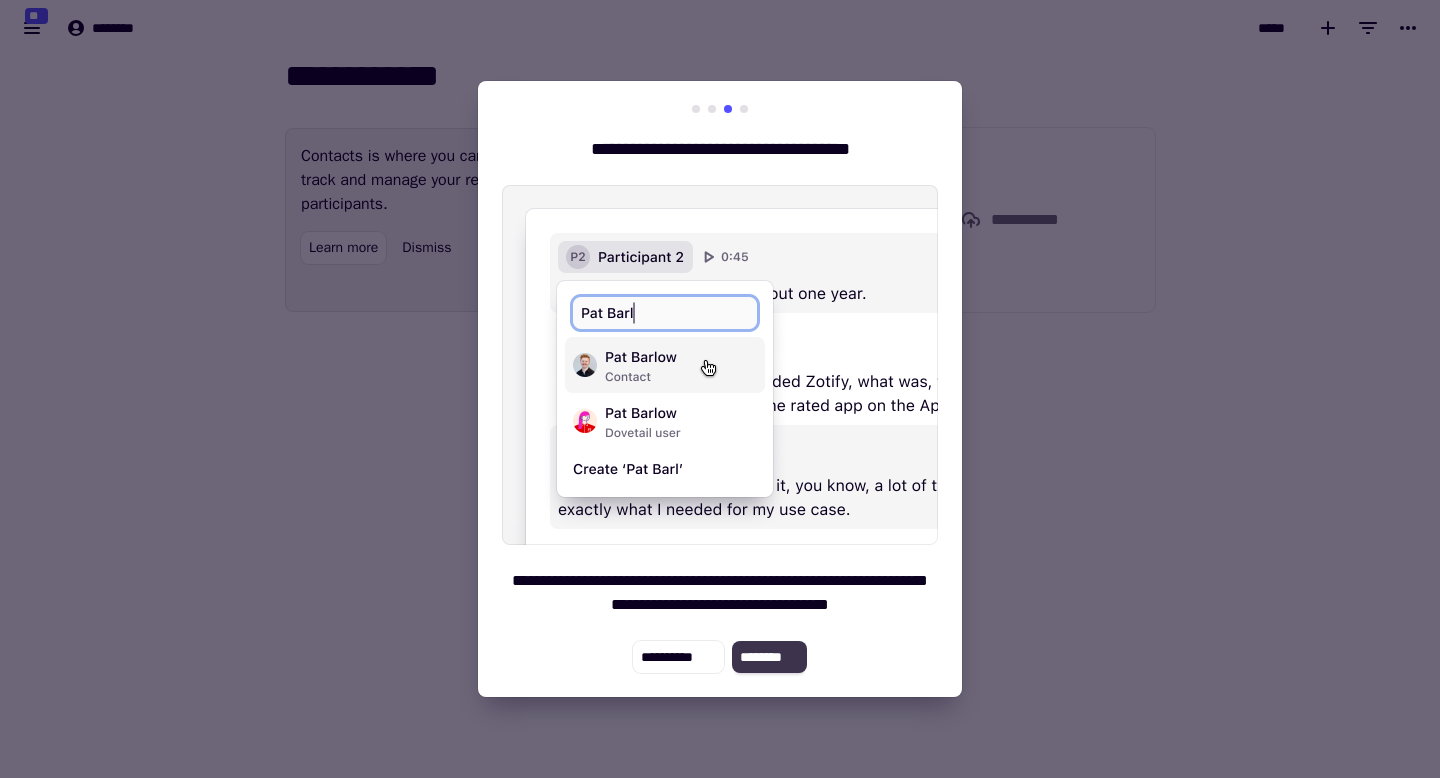 click on "********" 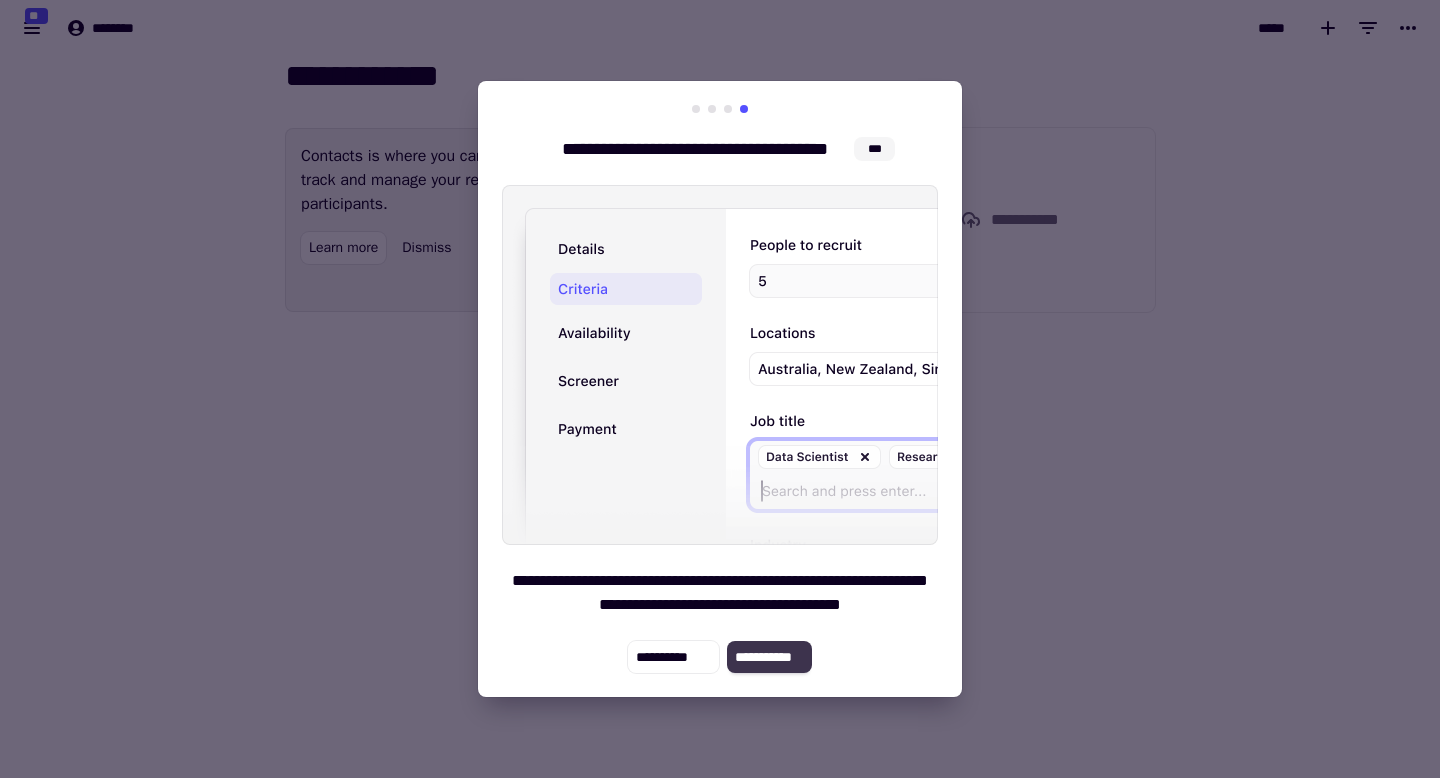 click on "**********" 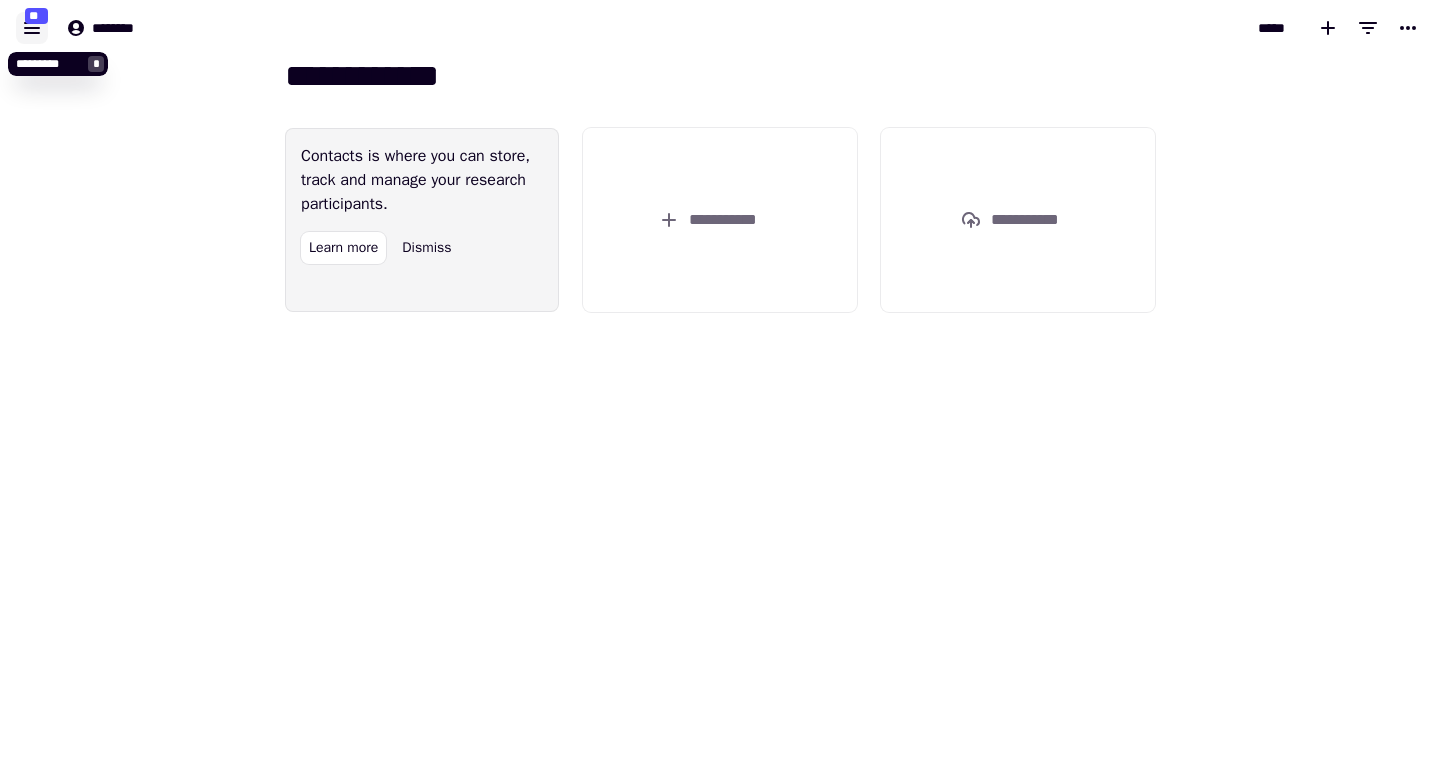 click 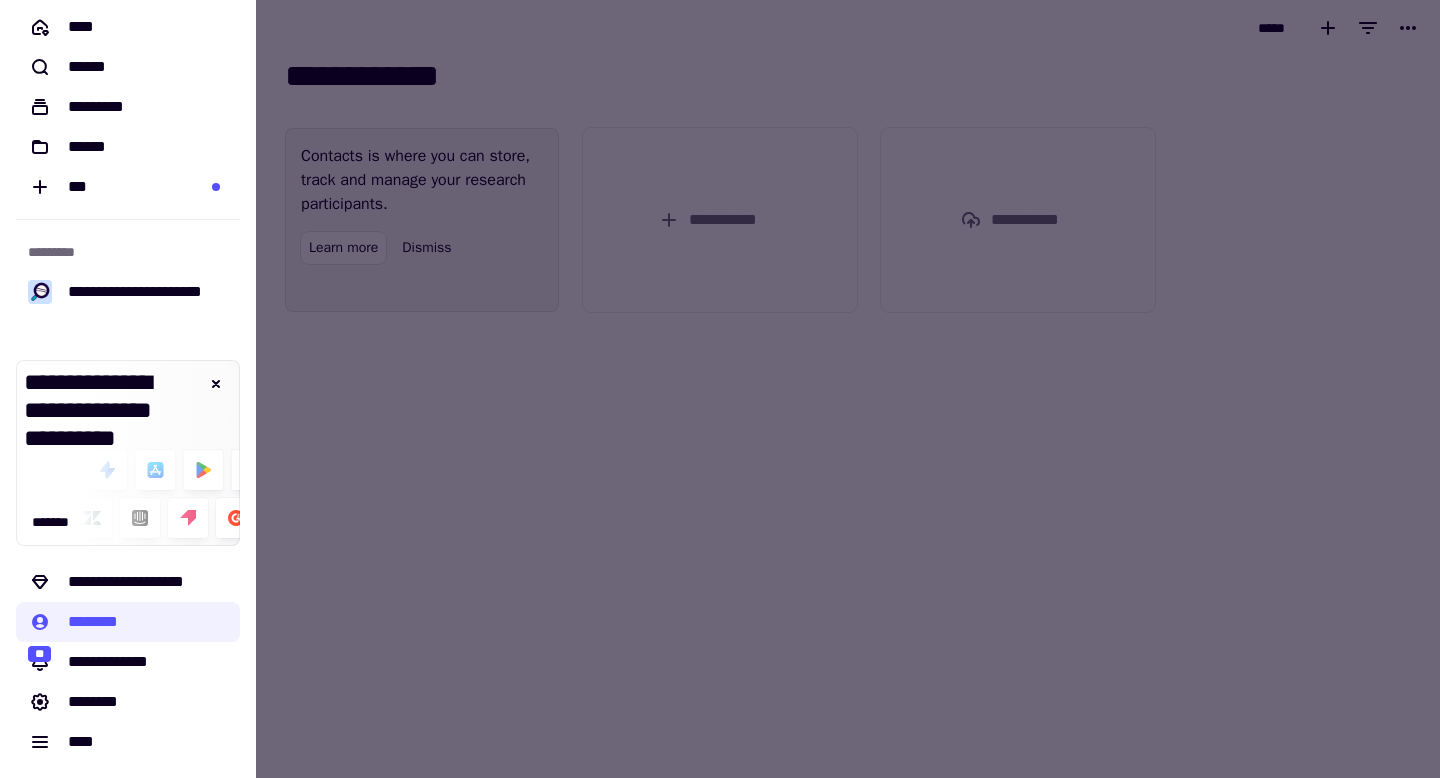 scroll, scrollTop: 0, scrollLeft: 0, axis: both 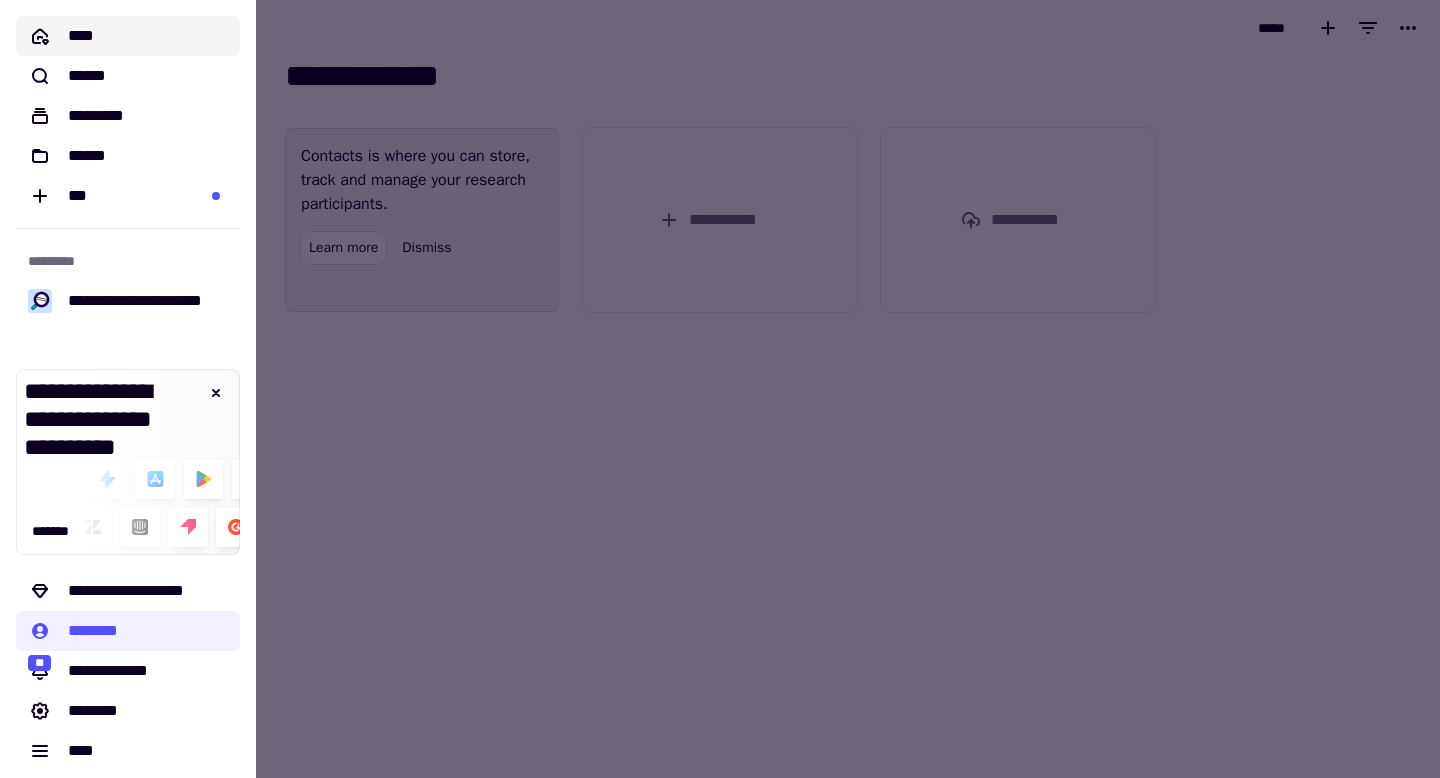 click on "****" 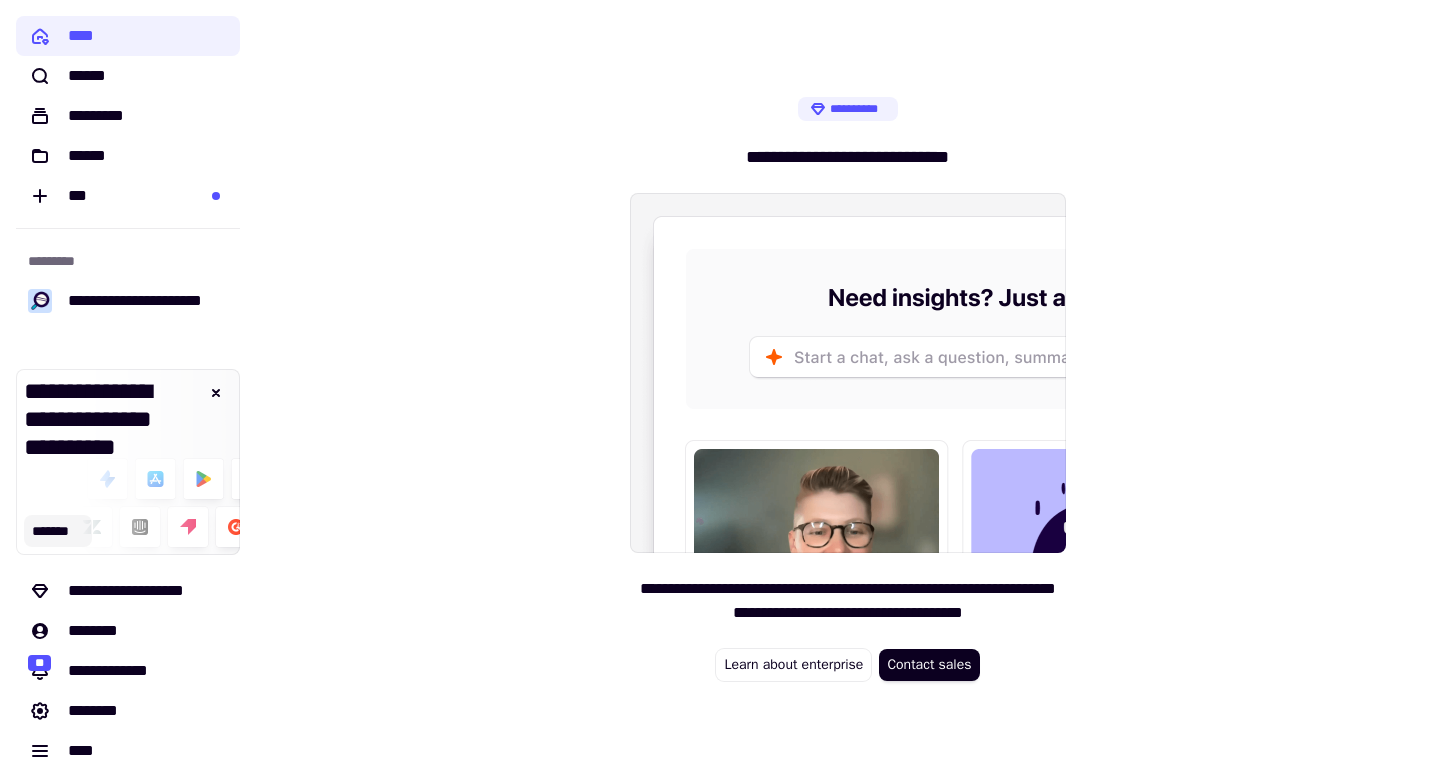 click on "*******" 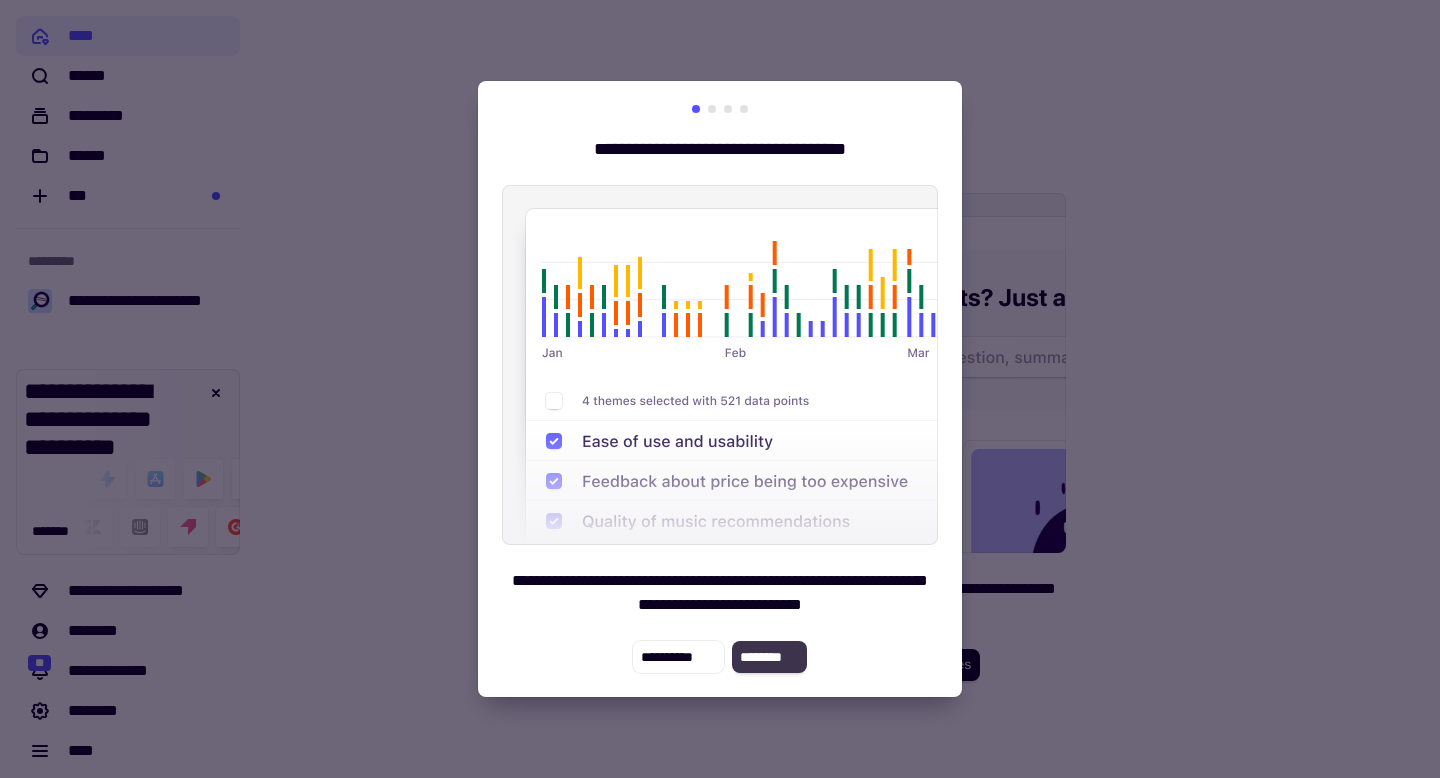 click on "********" 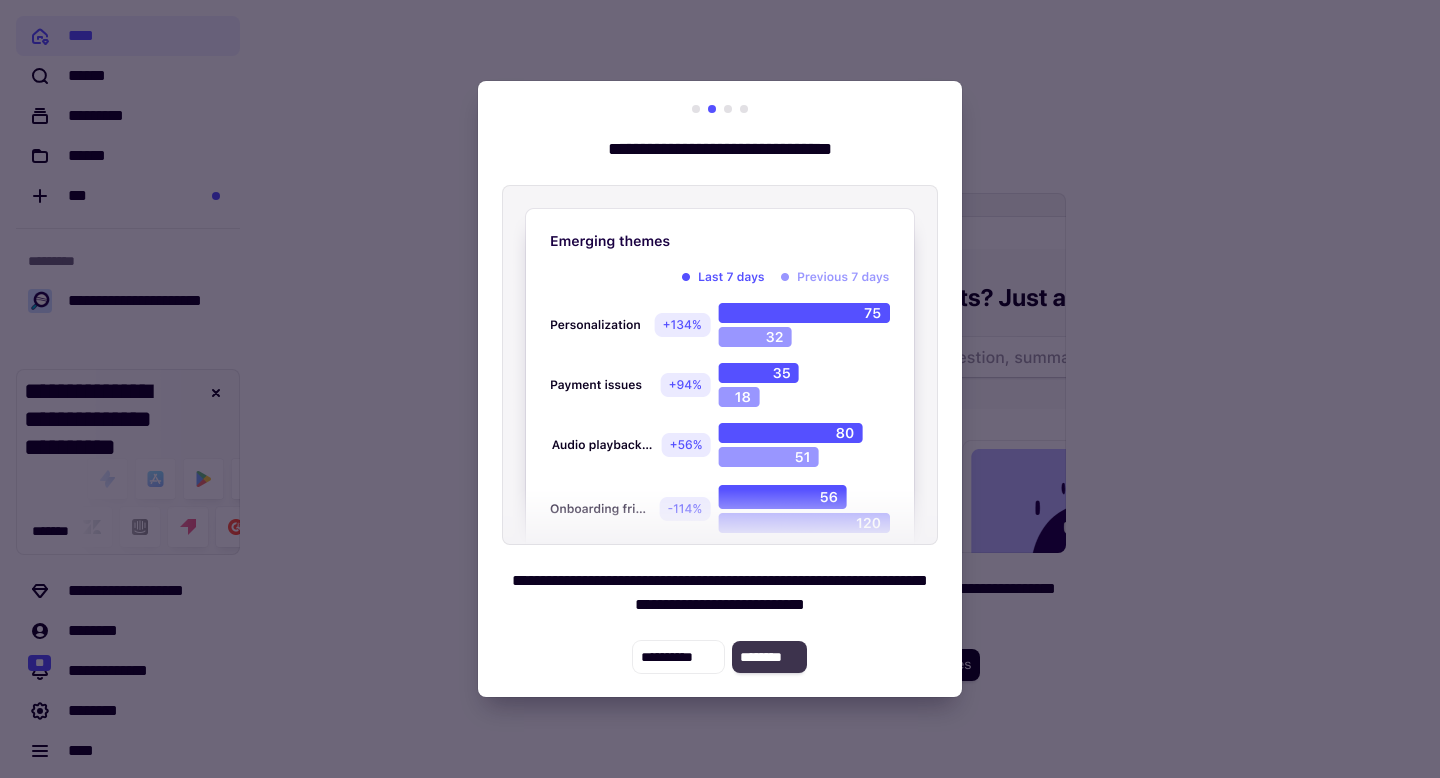 click on "********" 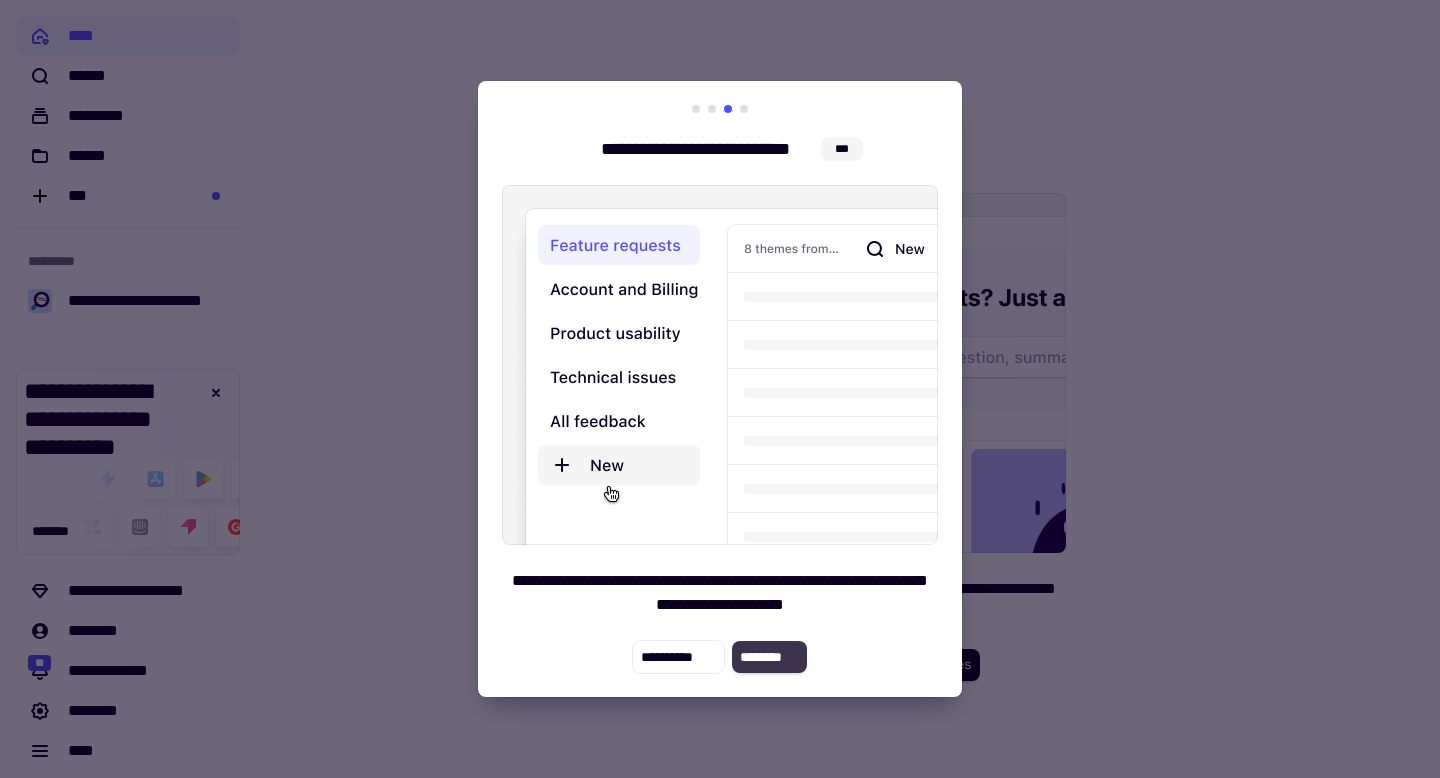 click on "********" 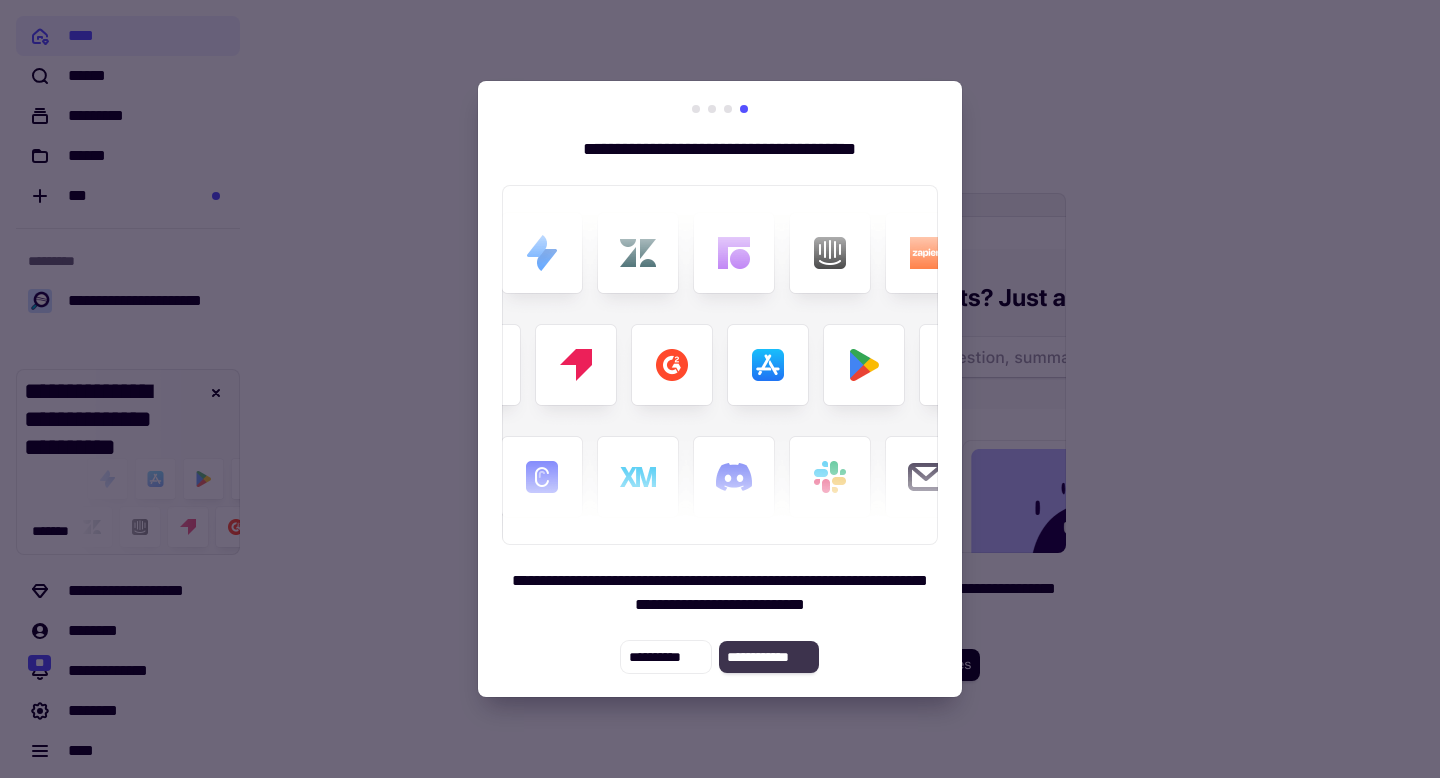 click on "**********" 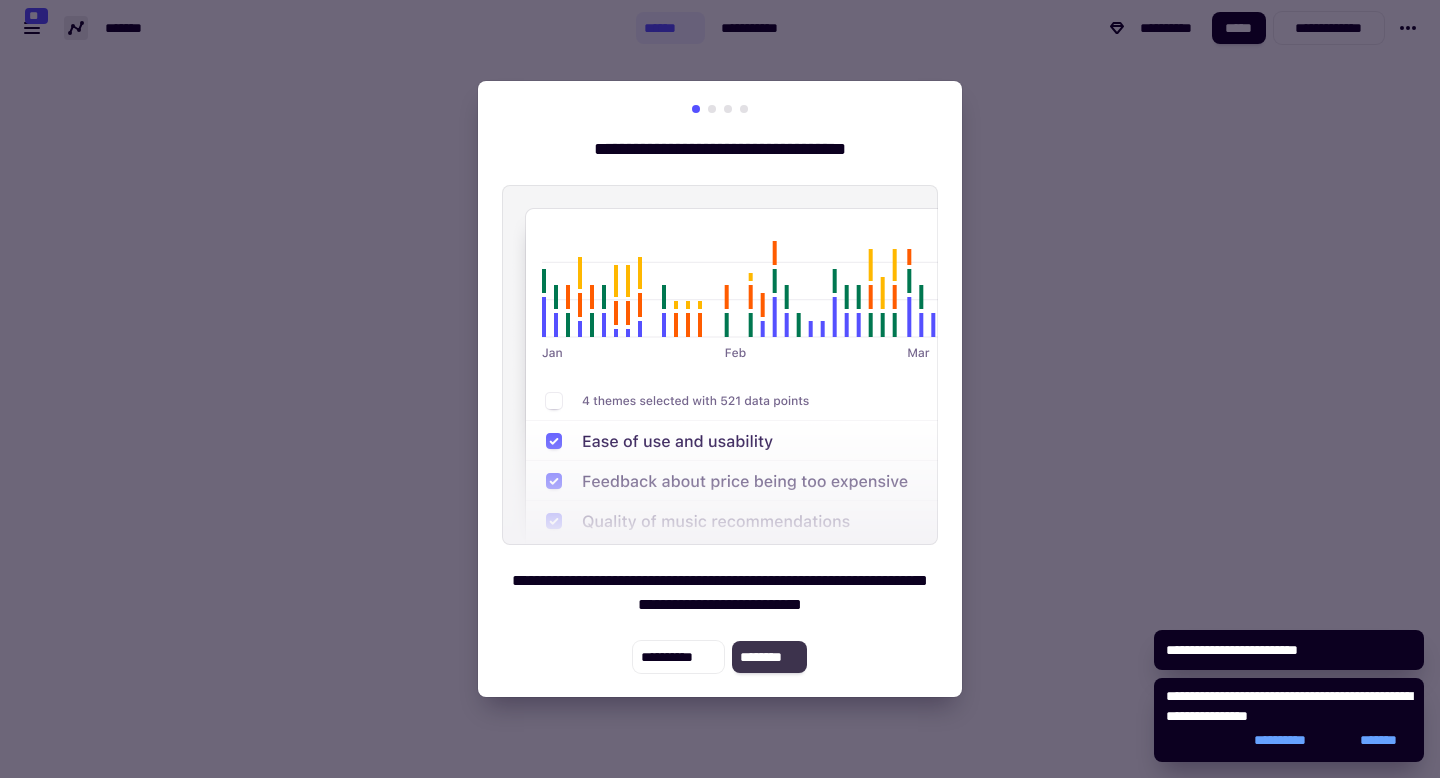 click on "********" 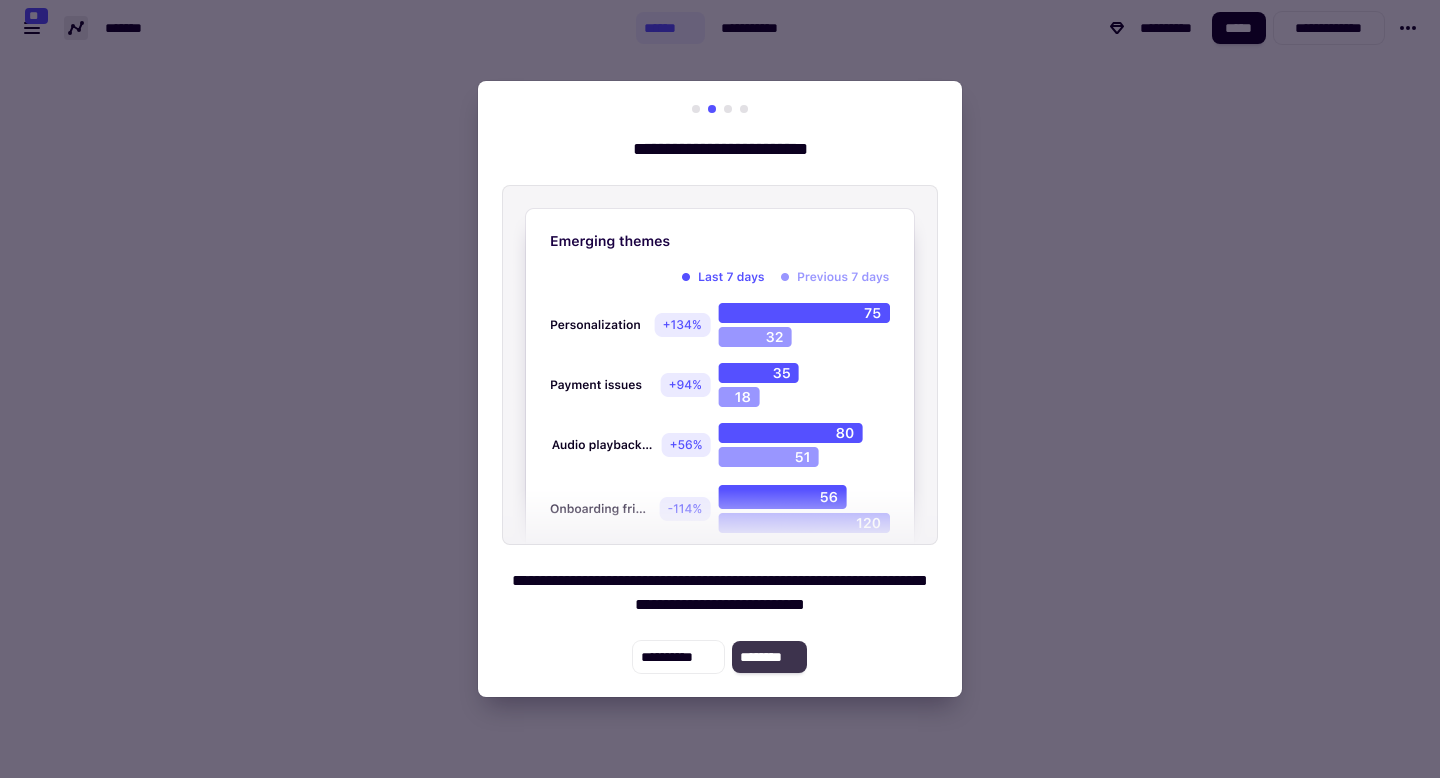 click on "********" 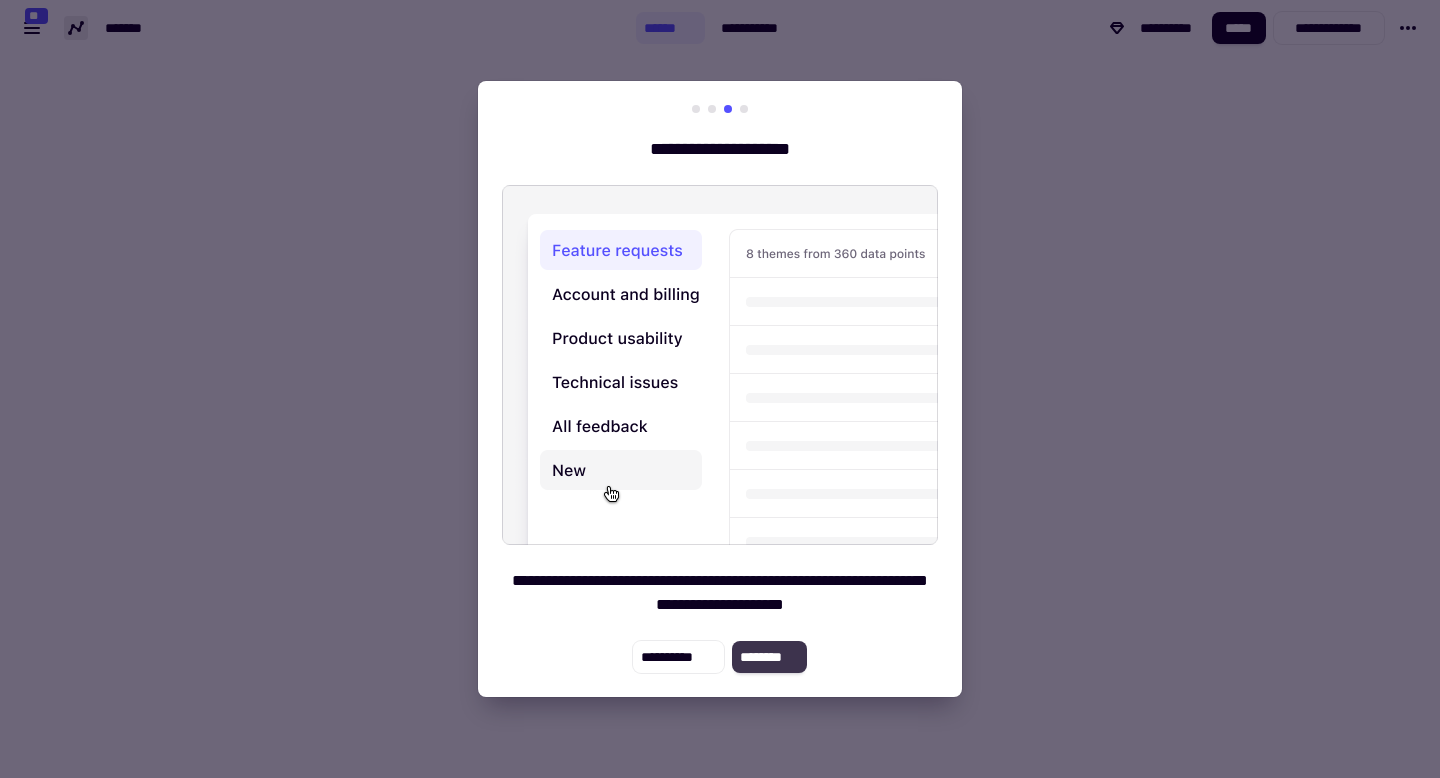 click on "********" 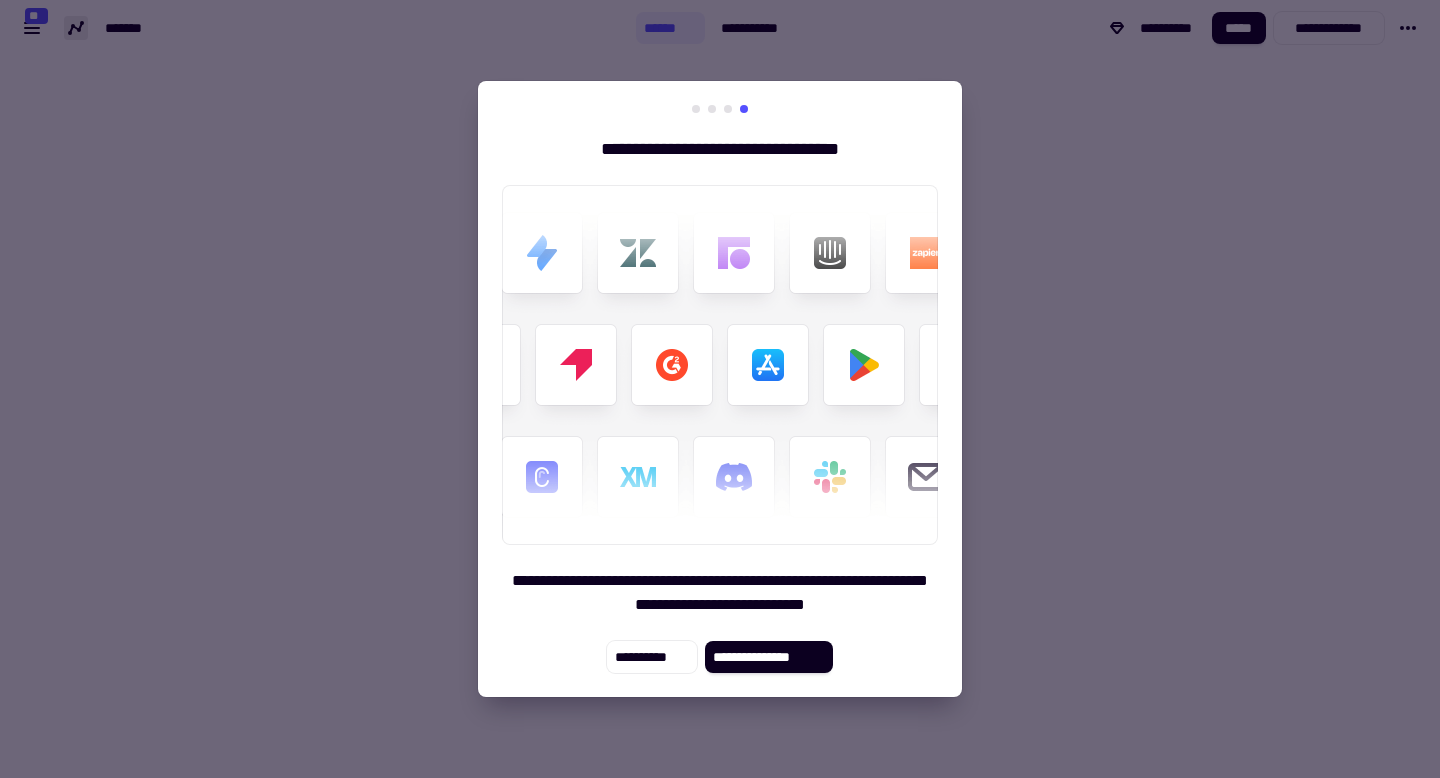 click at bounding box center [720, 389] 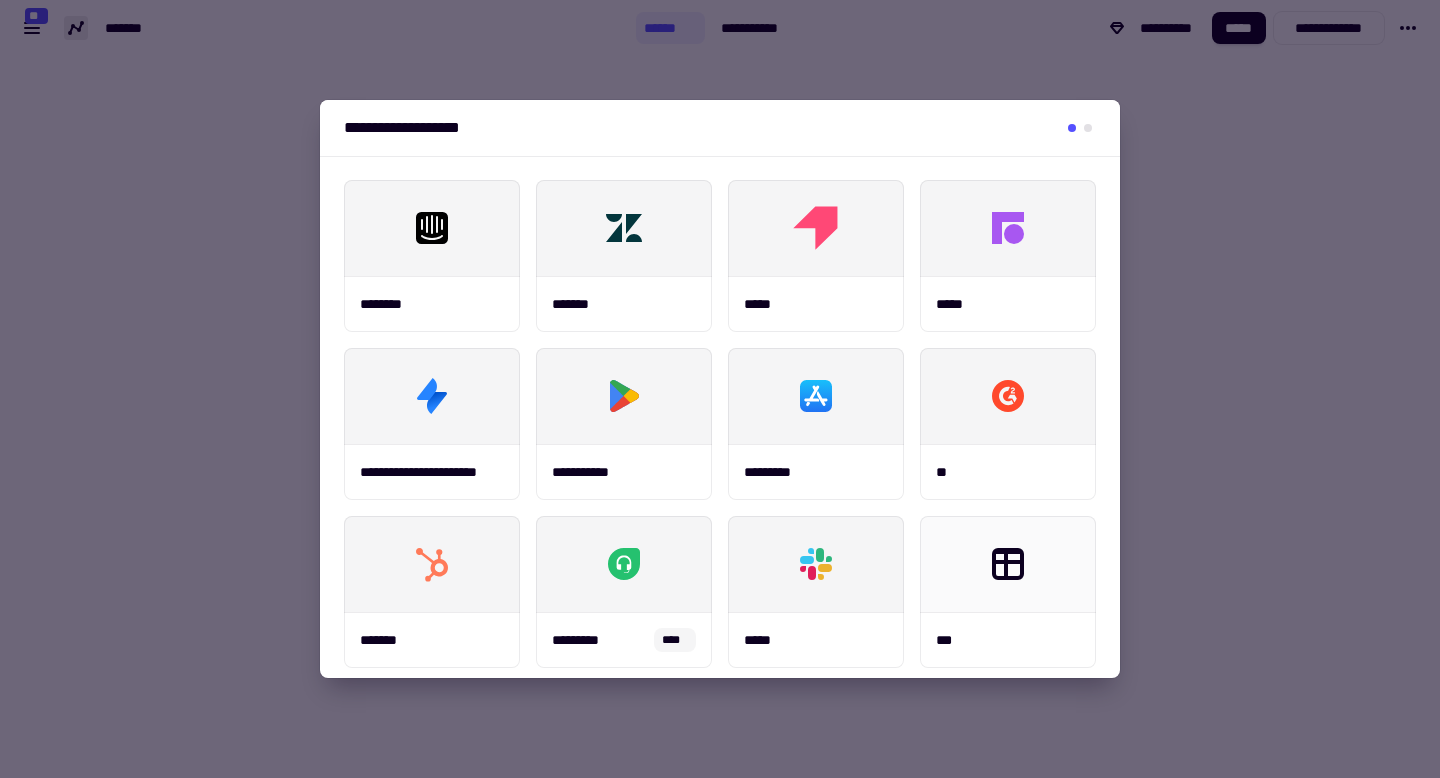 click at bounding box center [720, 389] 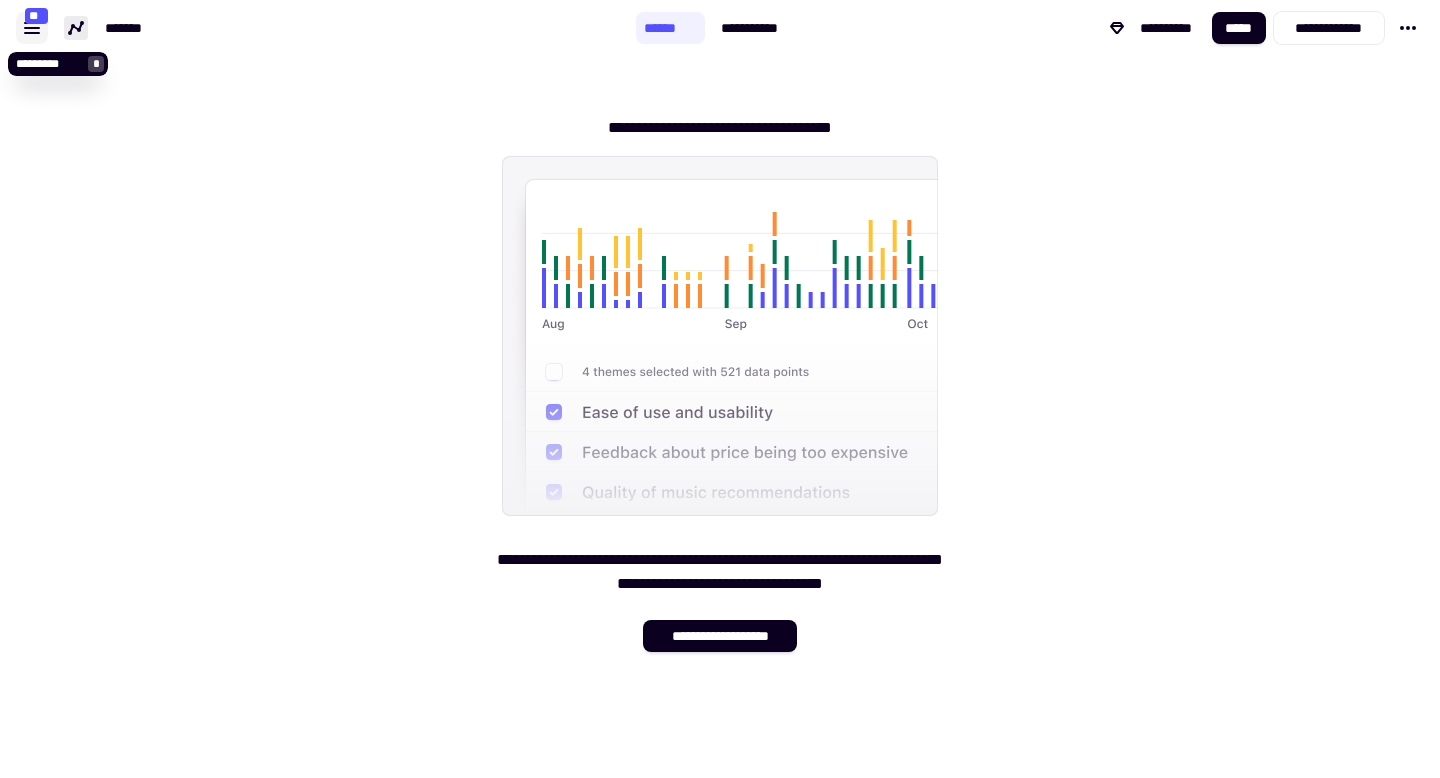 click 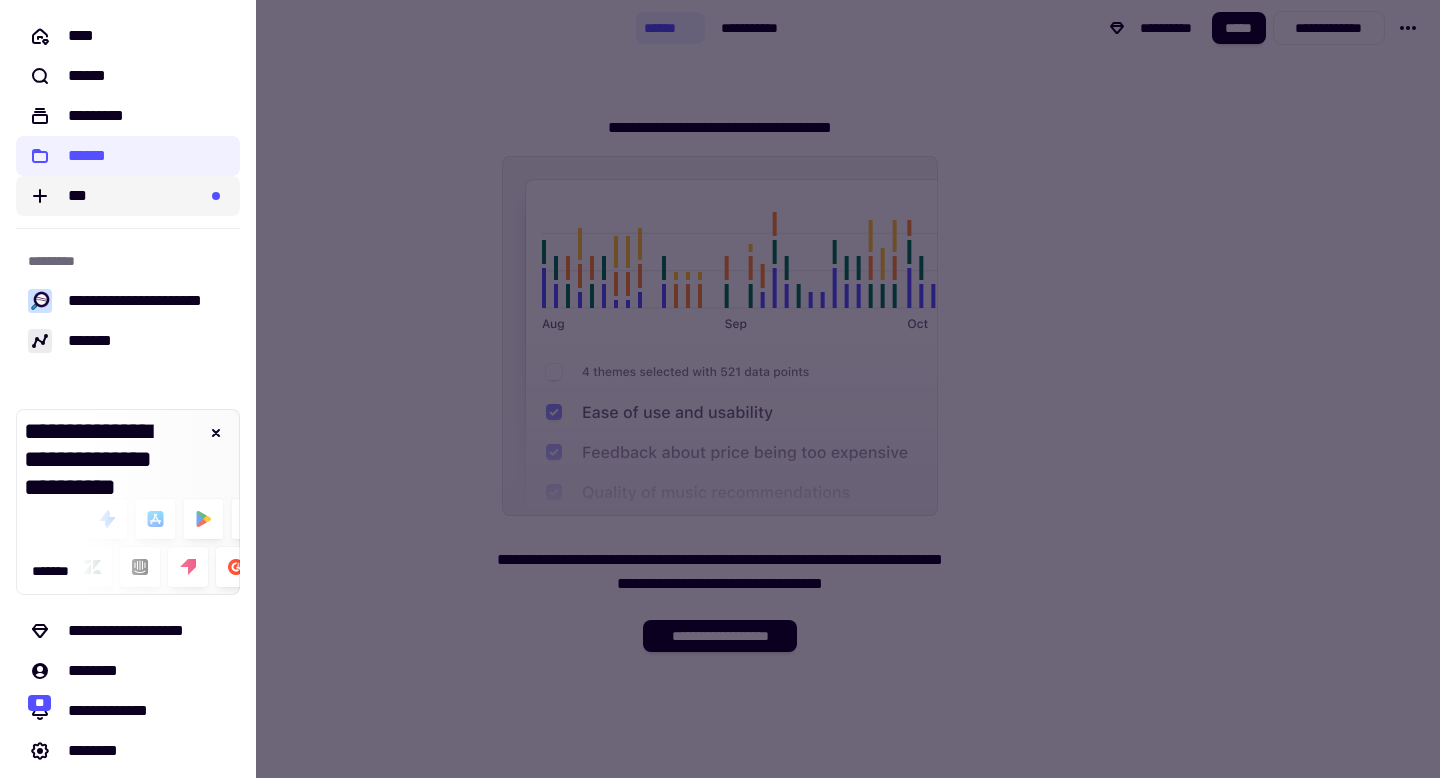 click on "***" 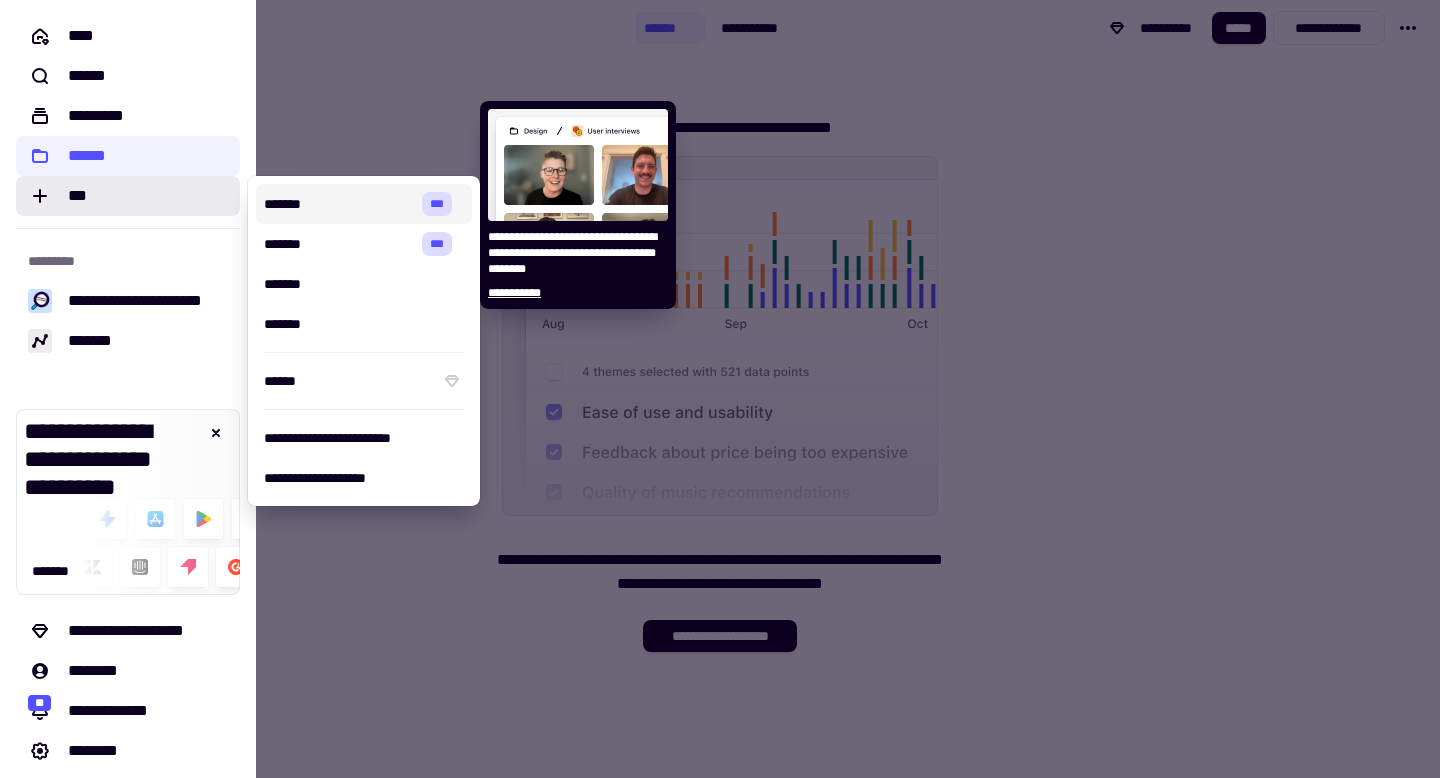 click on "*******" at bounding box center [339, 204] 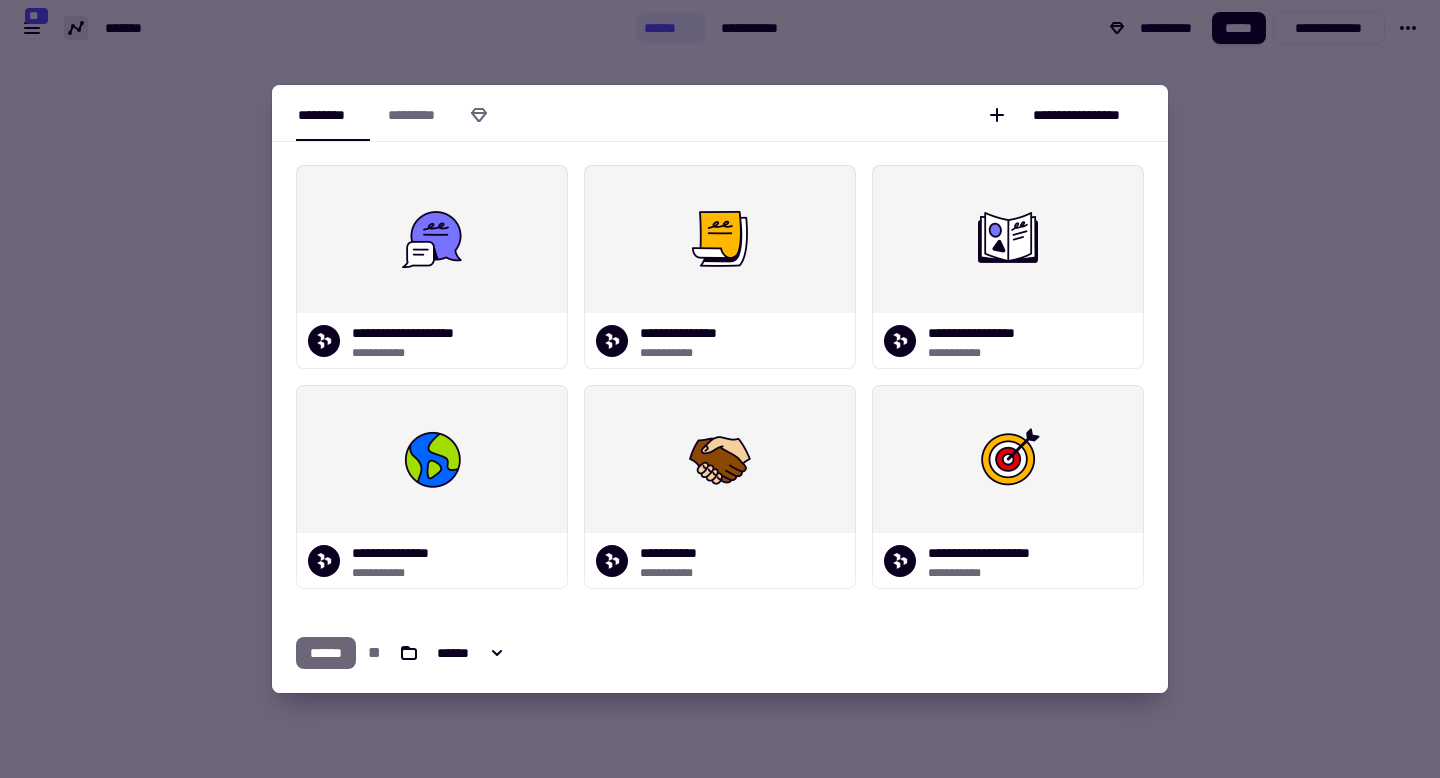 click at bounding box center (720, 389) 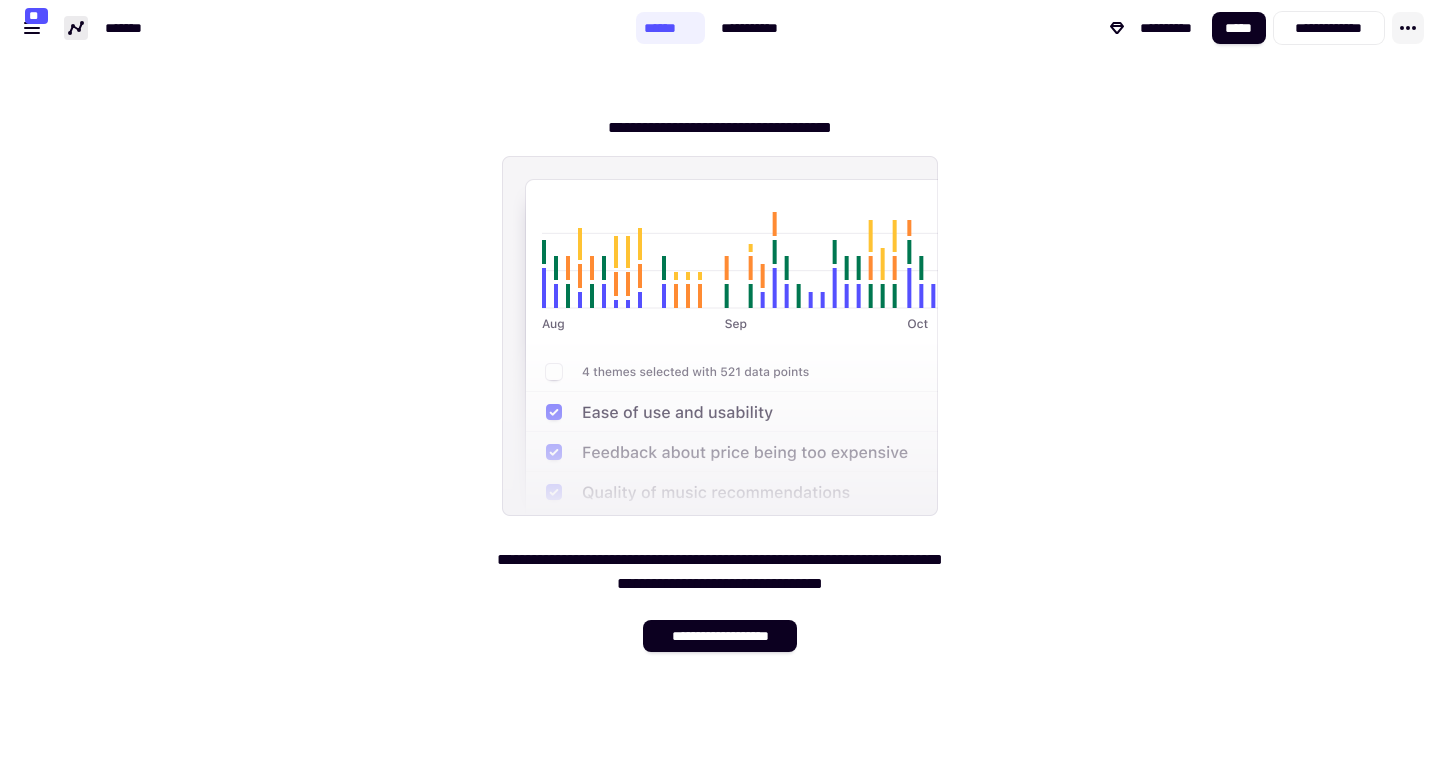 click 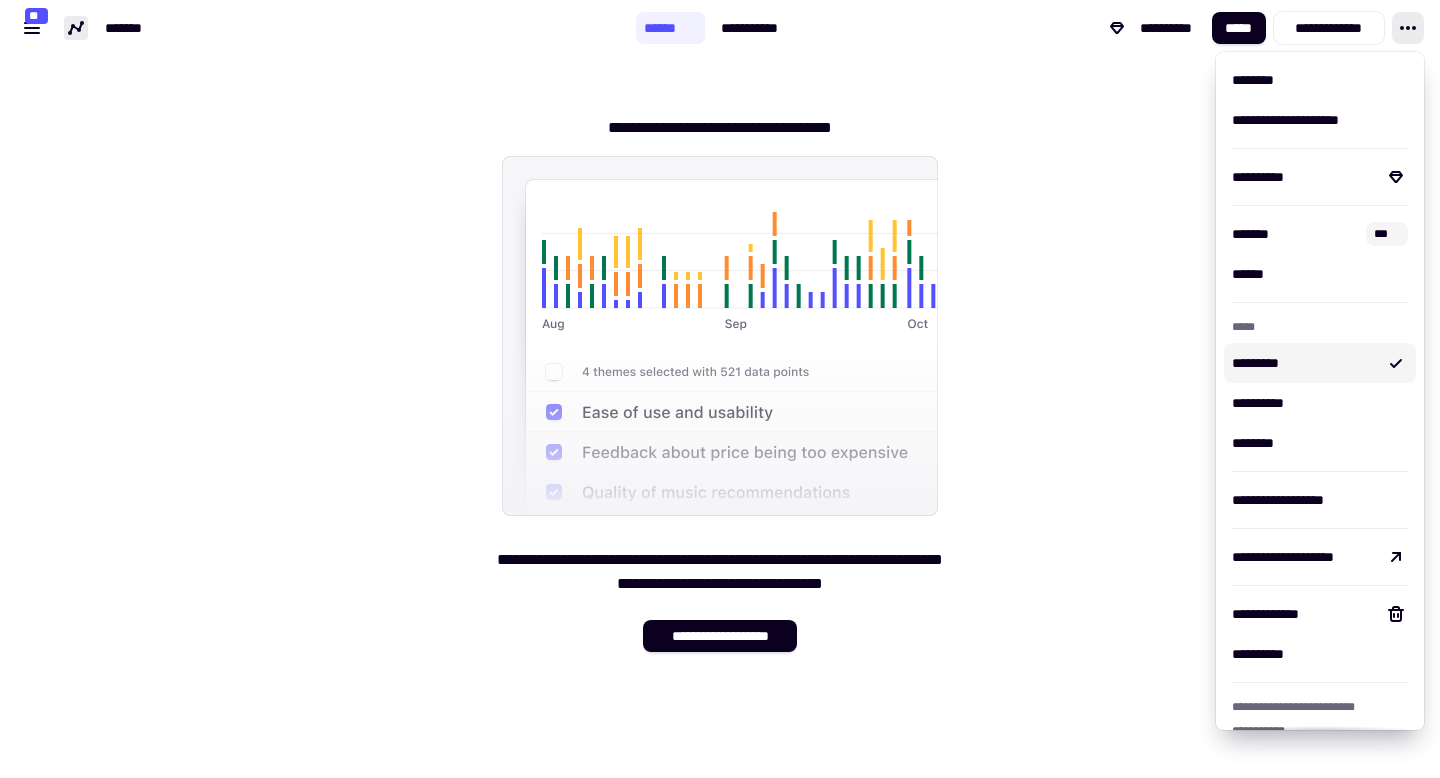 scroll, scrollTop: 49, scrollLeft: 0, axis: vertical 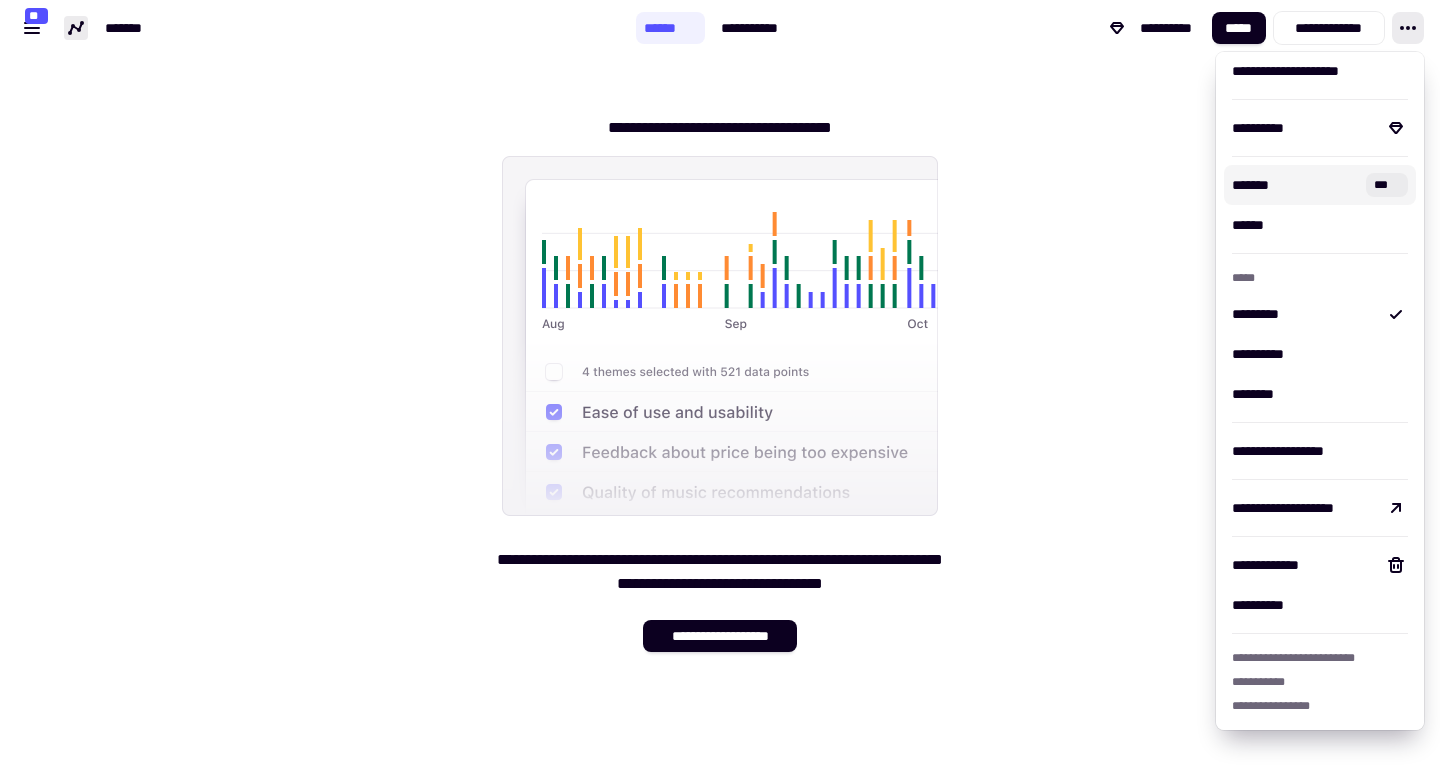 click on "*******" at bounding box center [1295, 185] 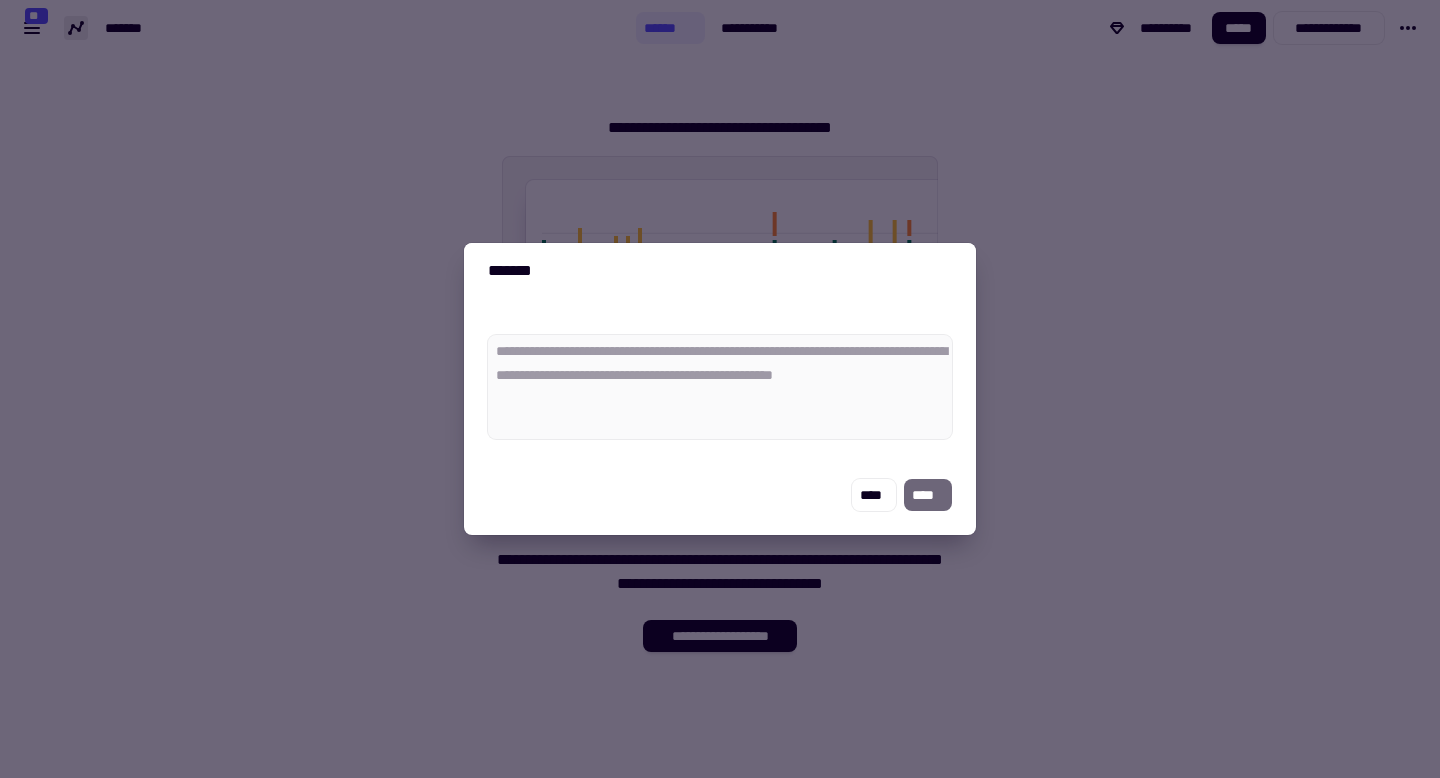 type on "*" 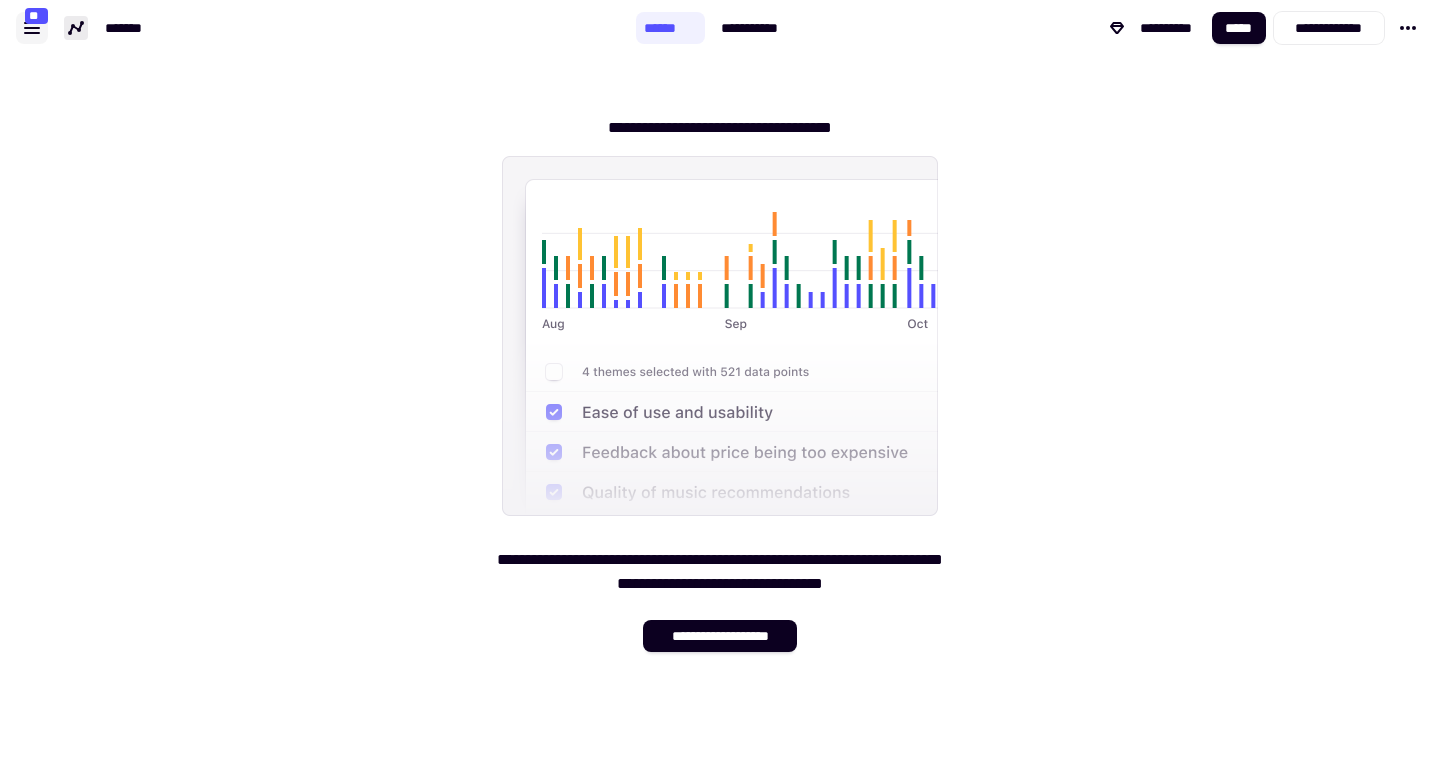 click 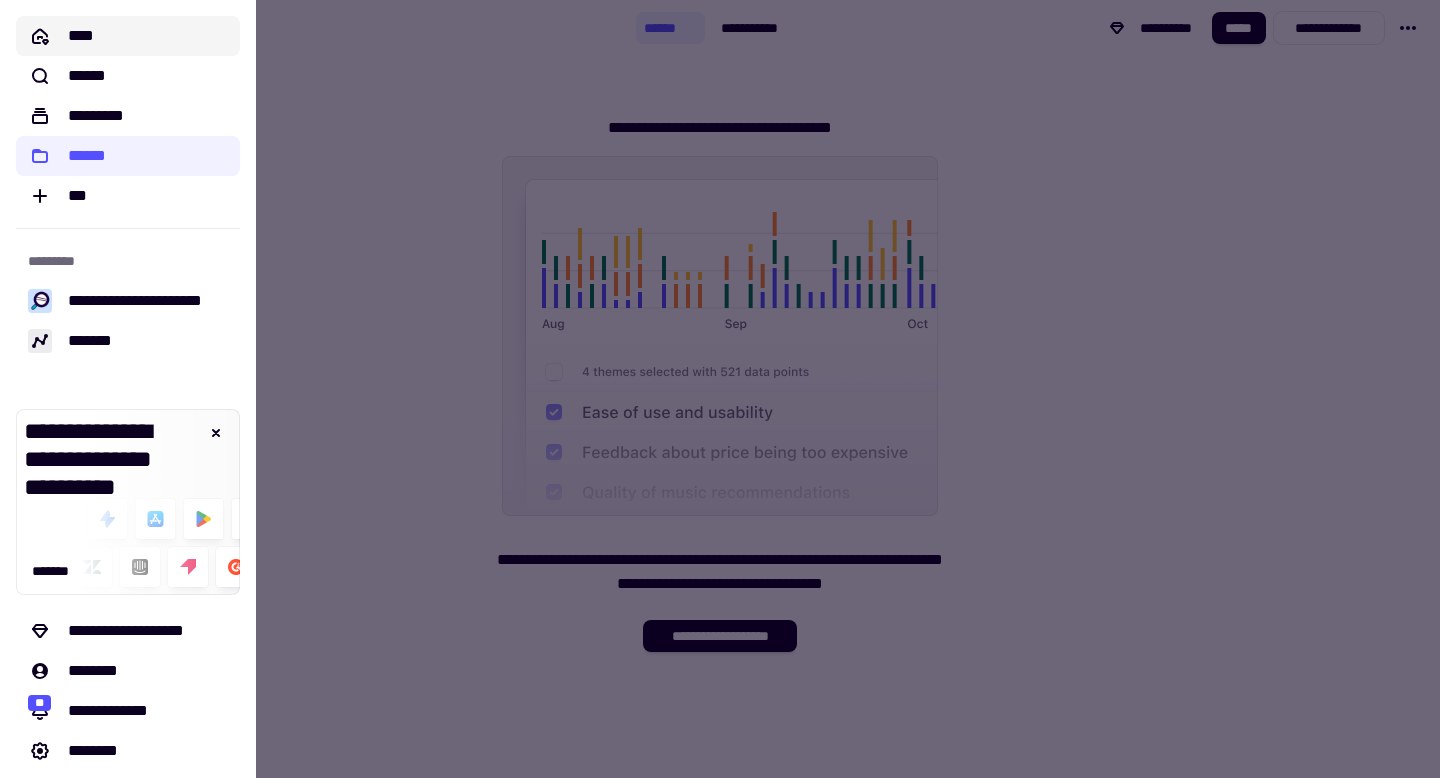 click on "****" 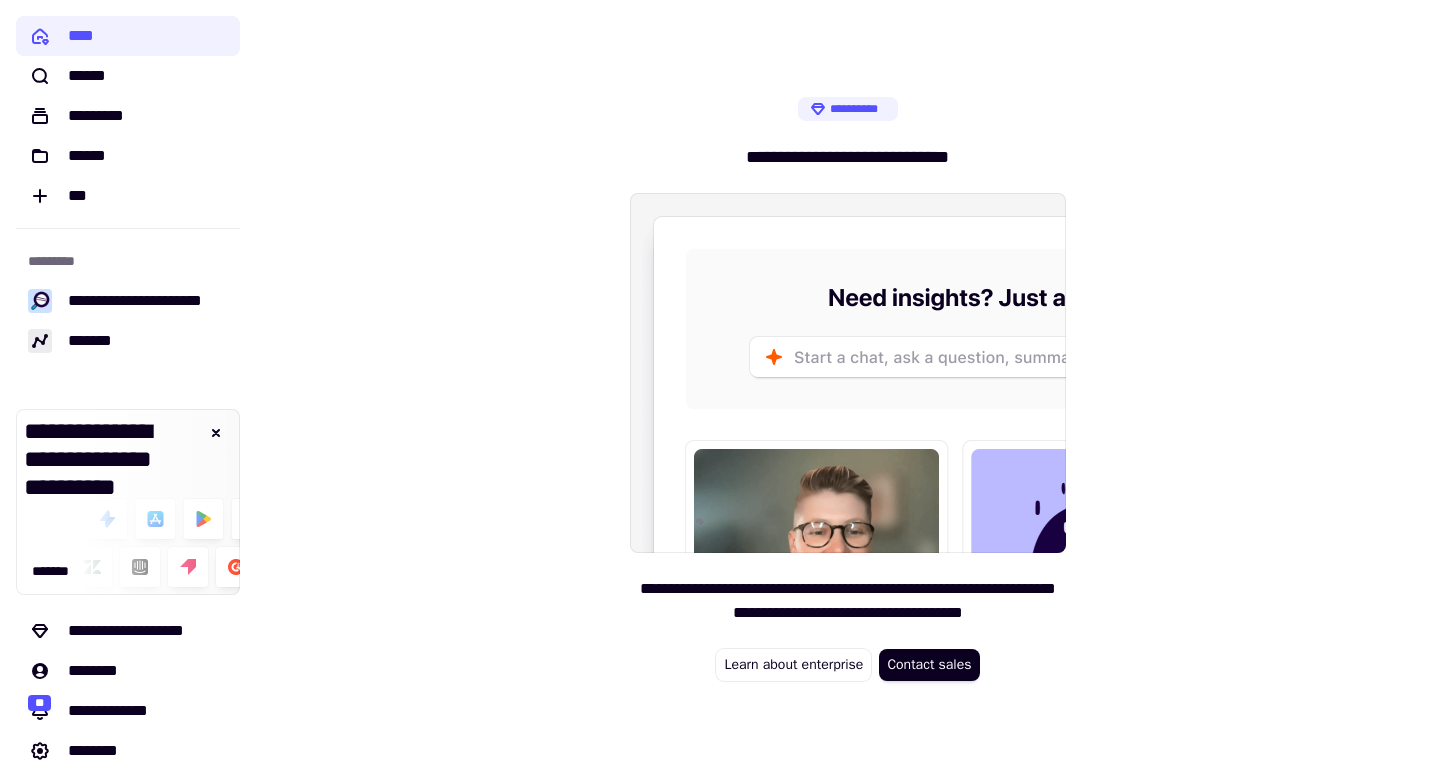 scroll, scrollTop: 49, scrollLeft: 0, axis: vertical 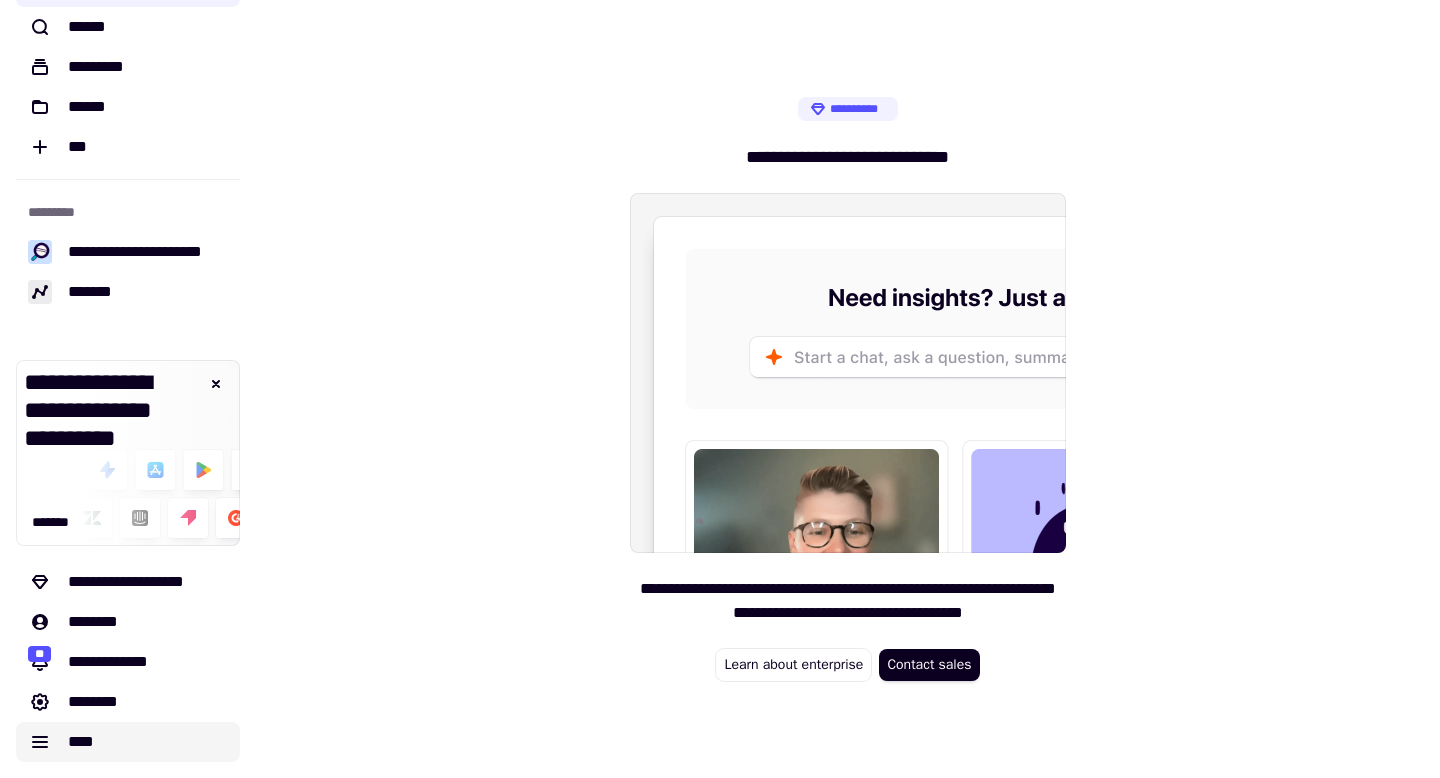 click on "****" 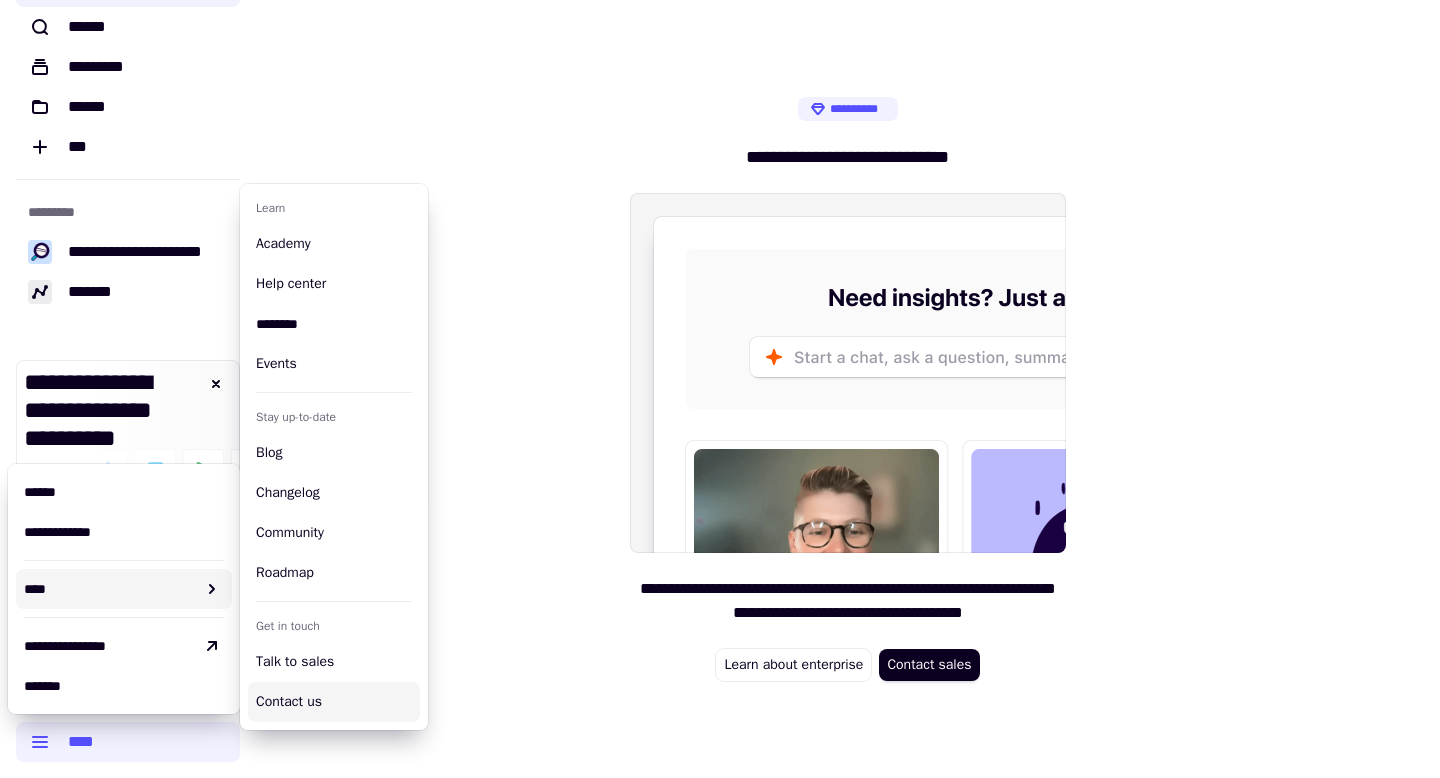 click on "Contact us" at bounding box center (334, 702) 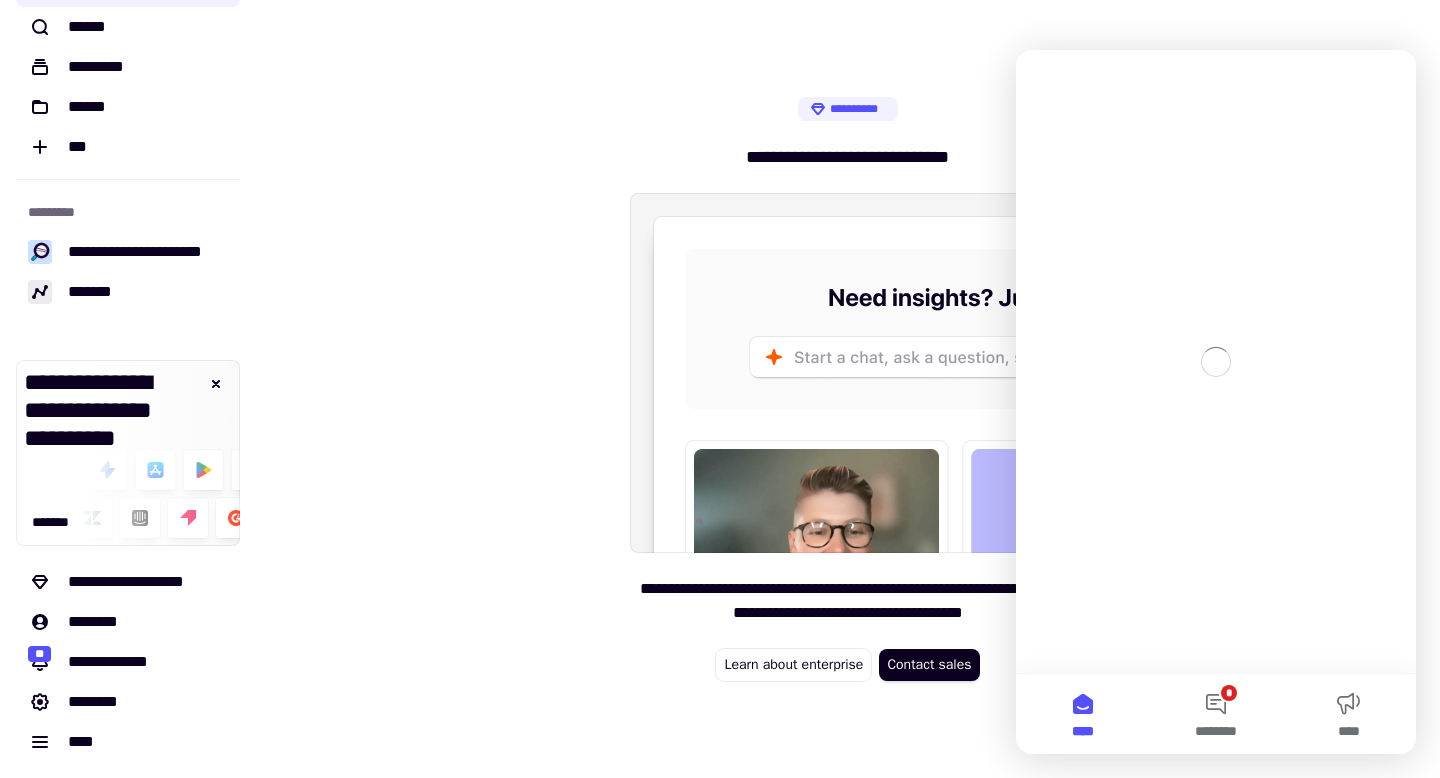 scroll, scrollTop: 0, scrollLeft: 0, axis: both 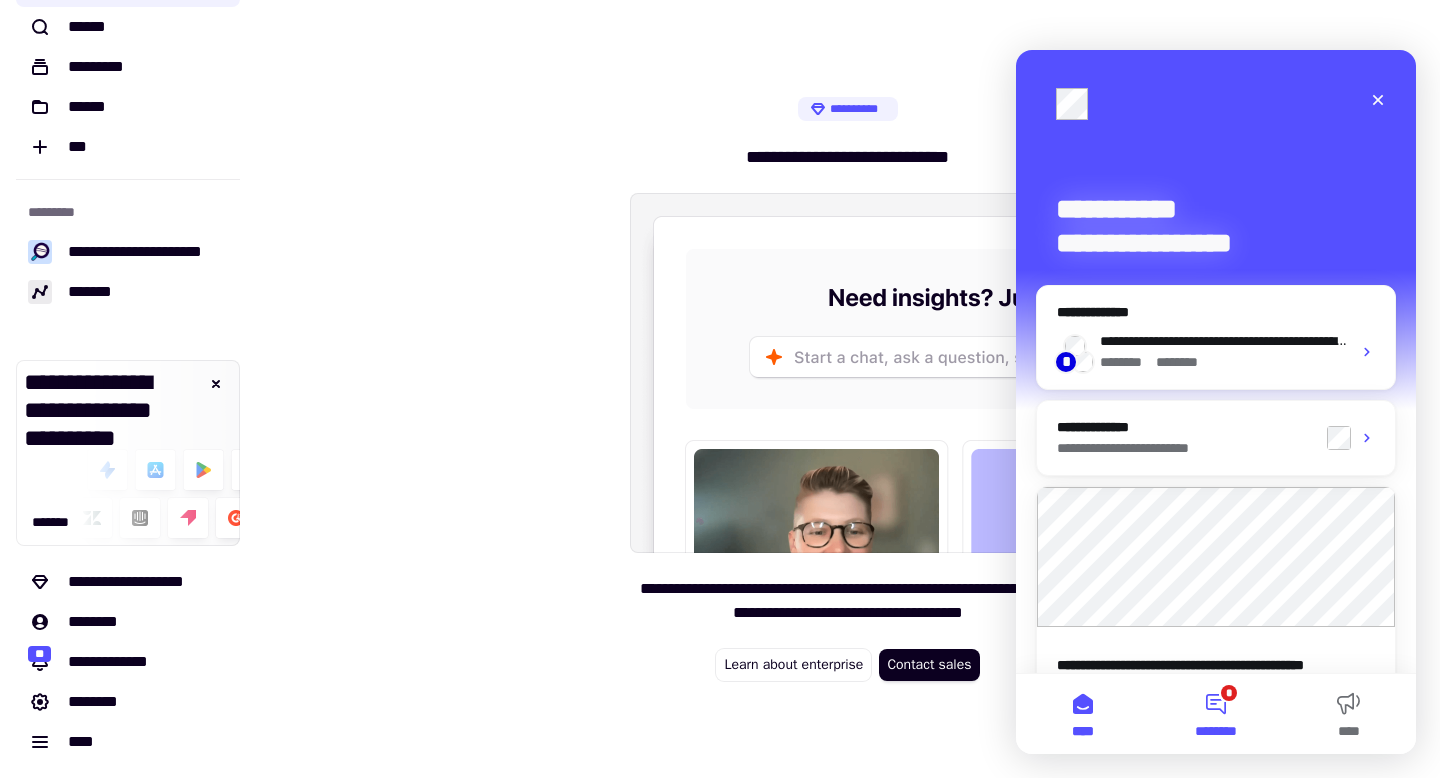 click on "* ********" 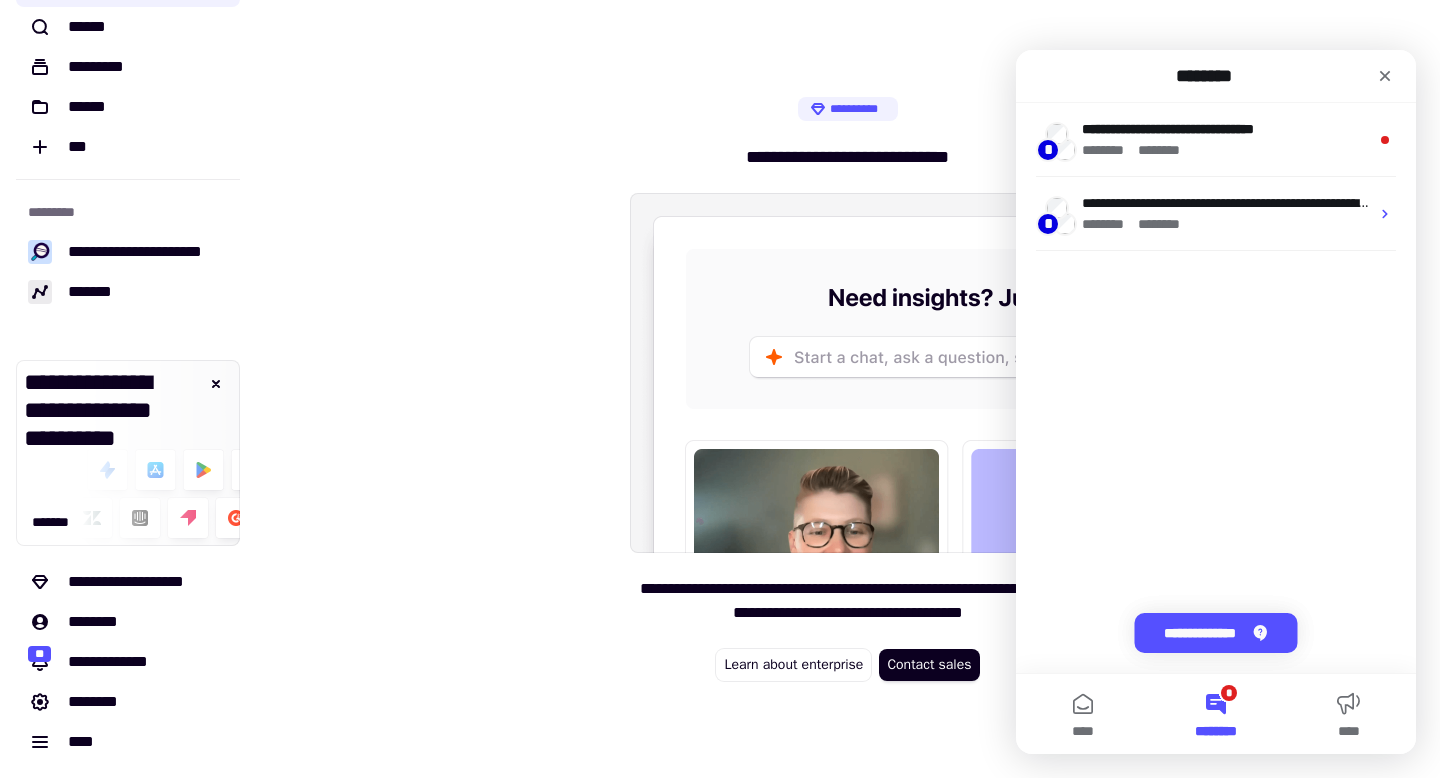 click on "**********" 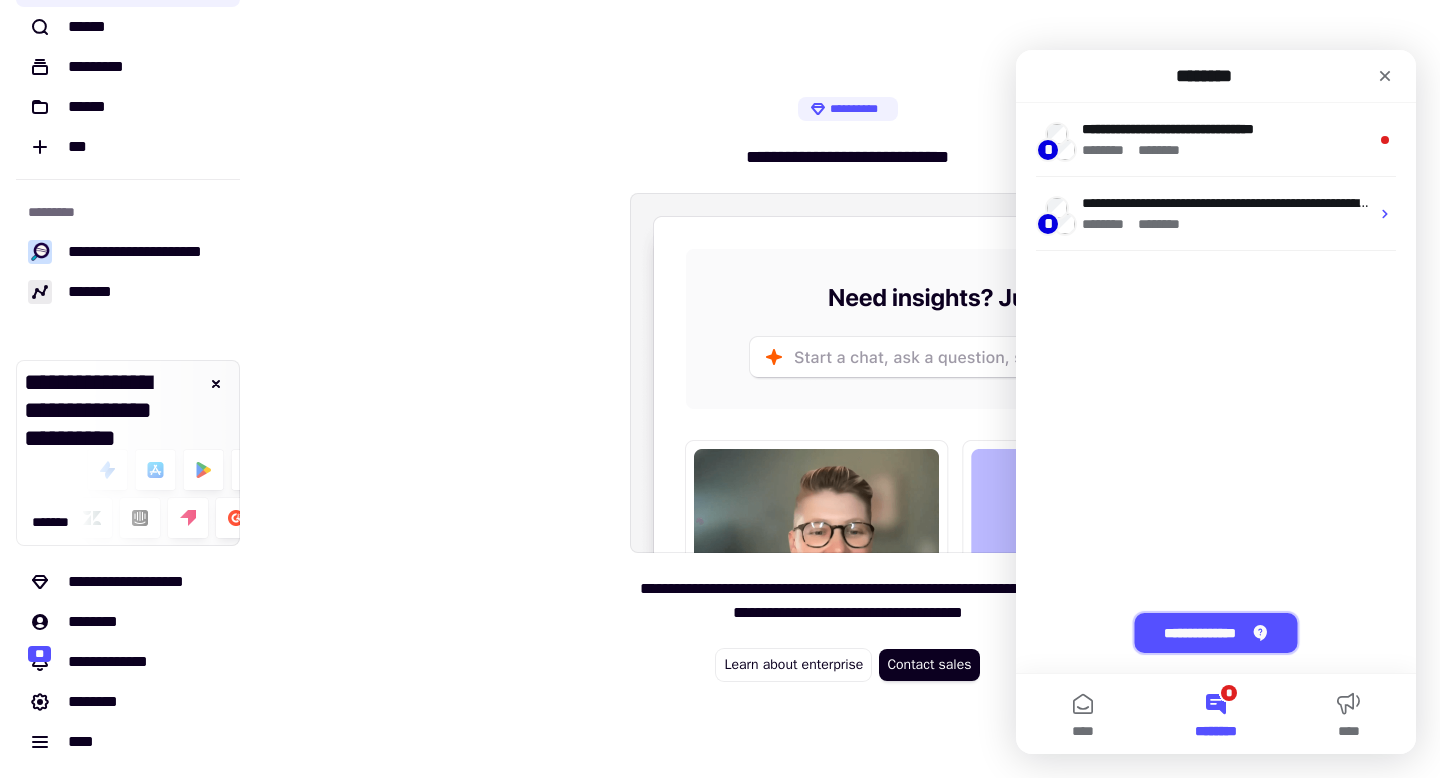 click on "**********" 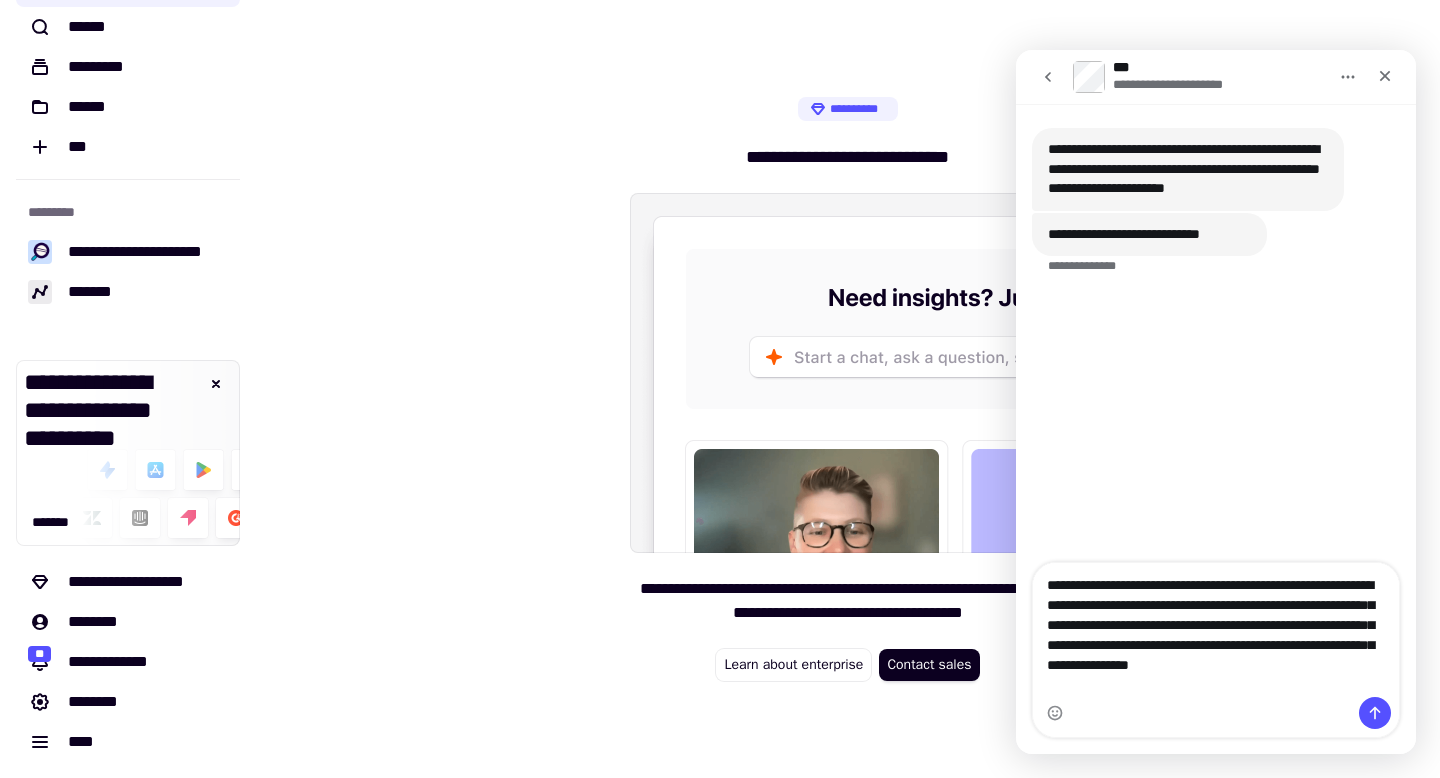 type on "**********" 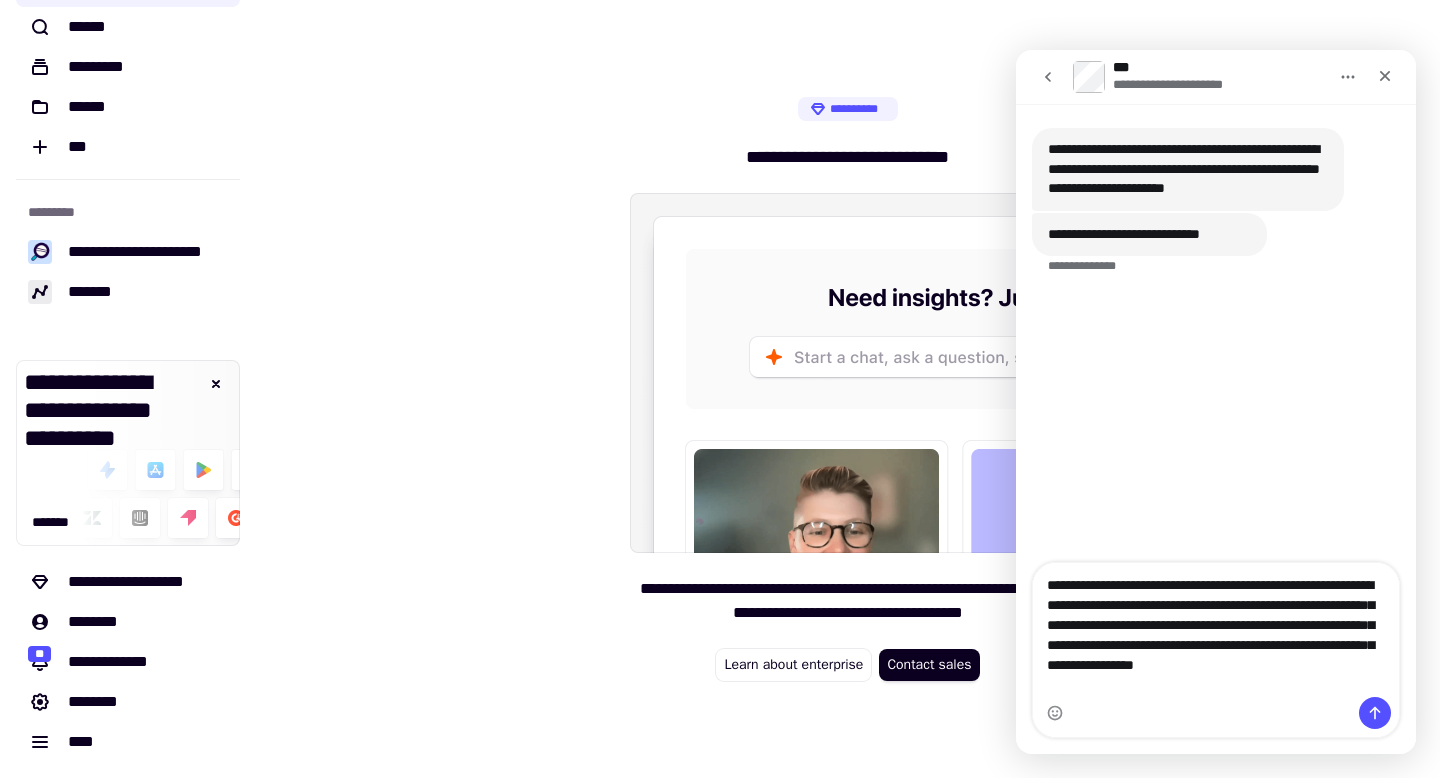 type 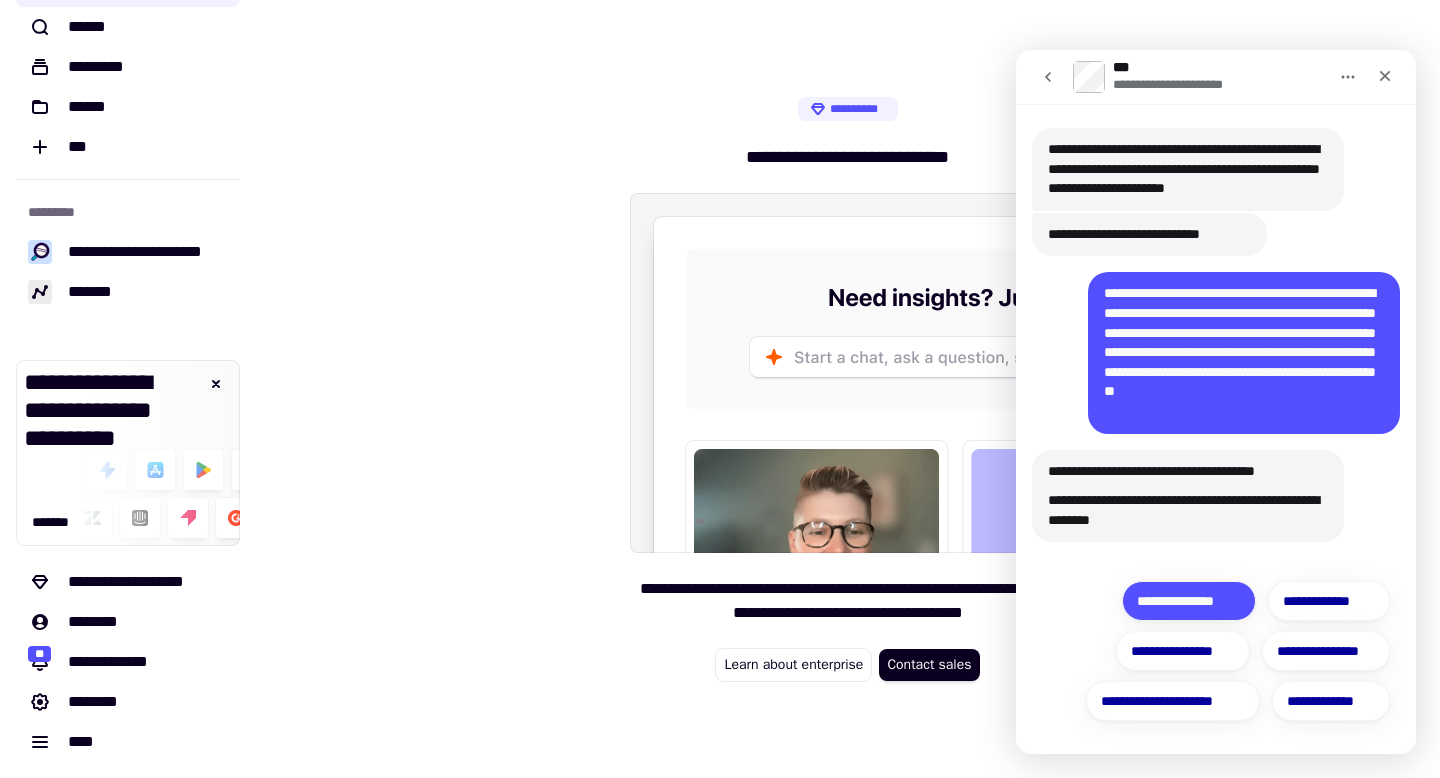 click on "**********" 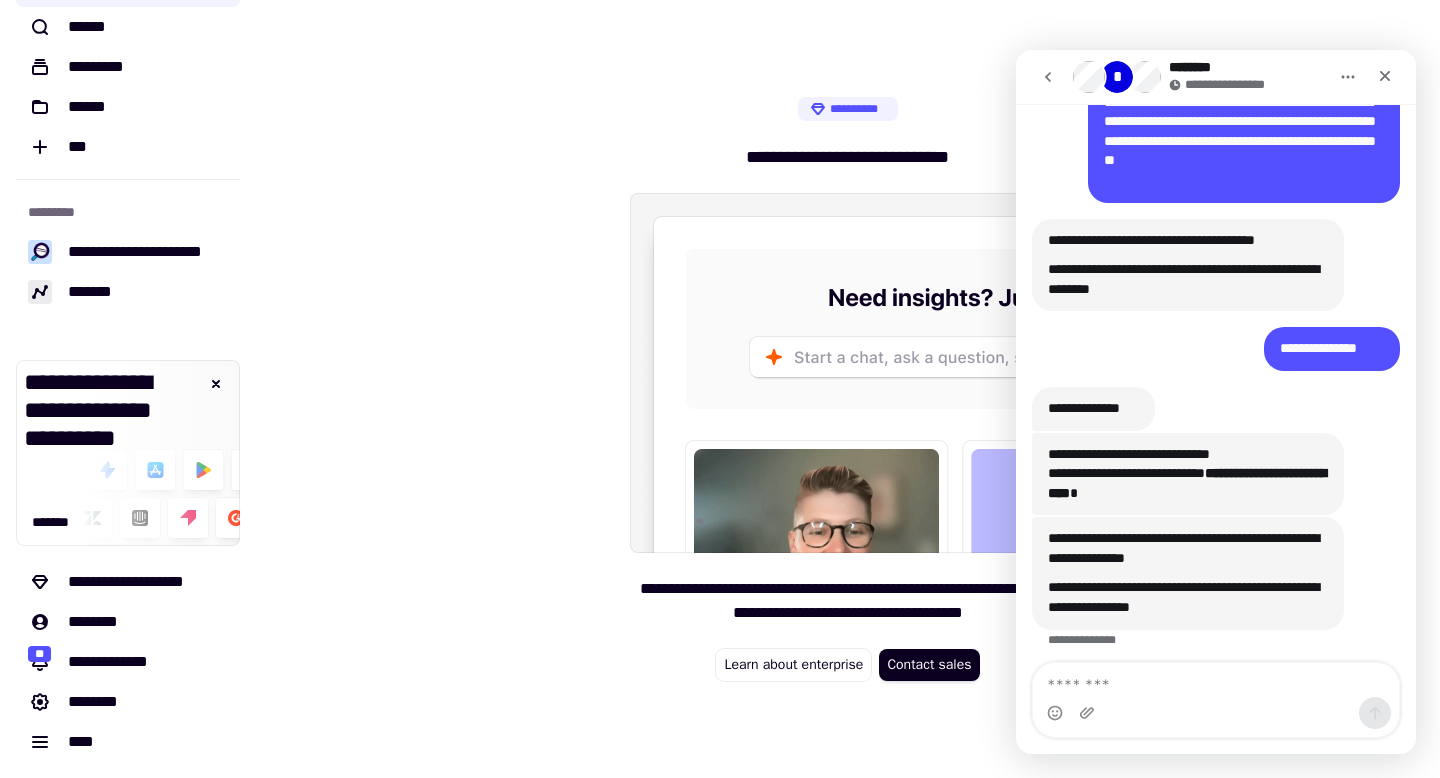 scroll, scrollTop: 239, scrollLeft: 0, axis: vertical 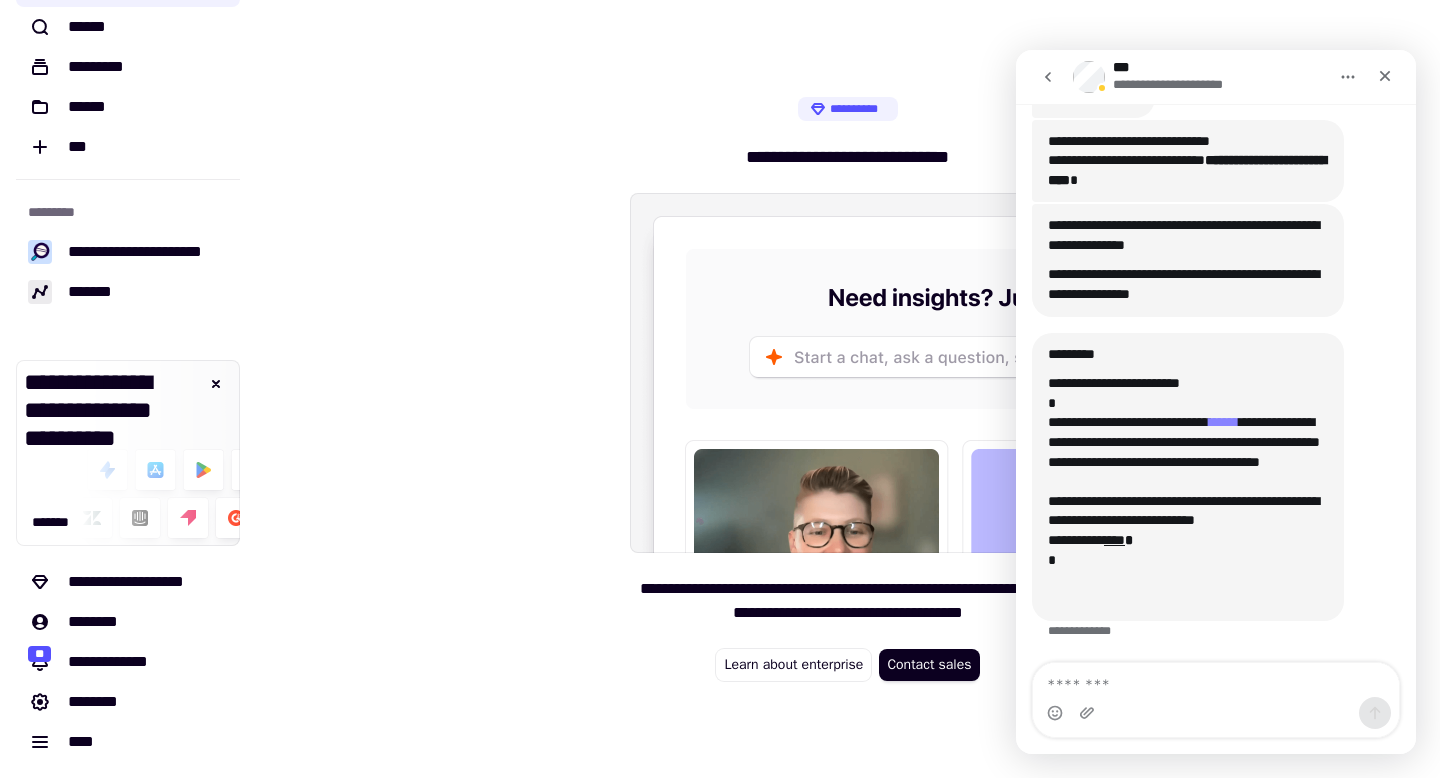 click on "******" 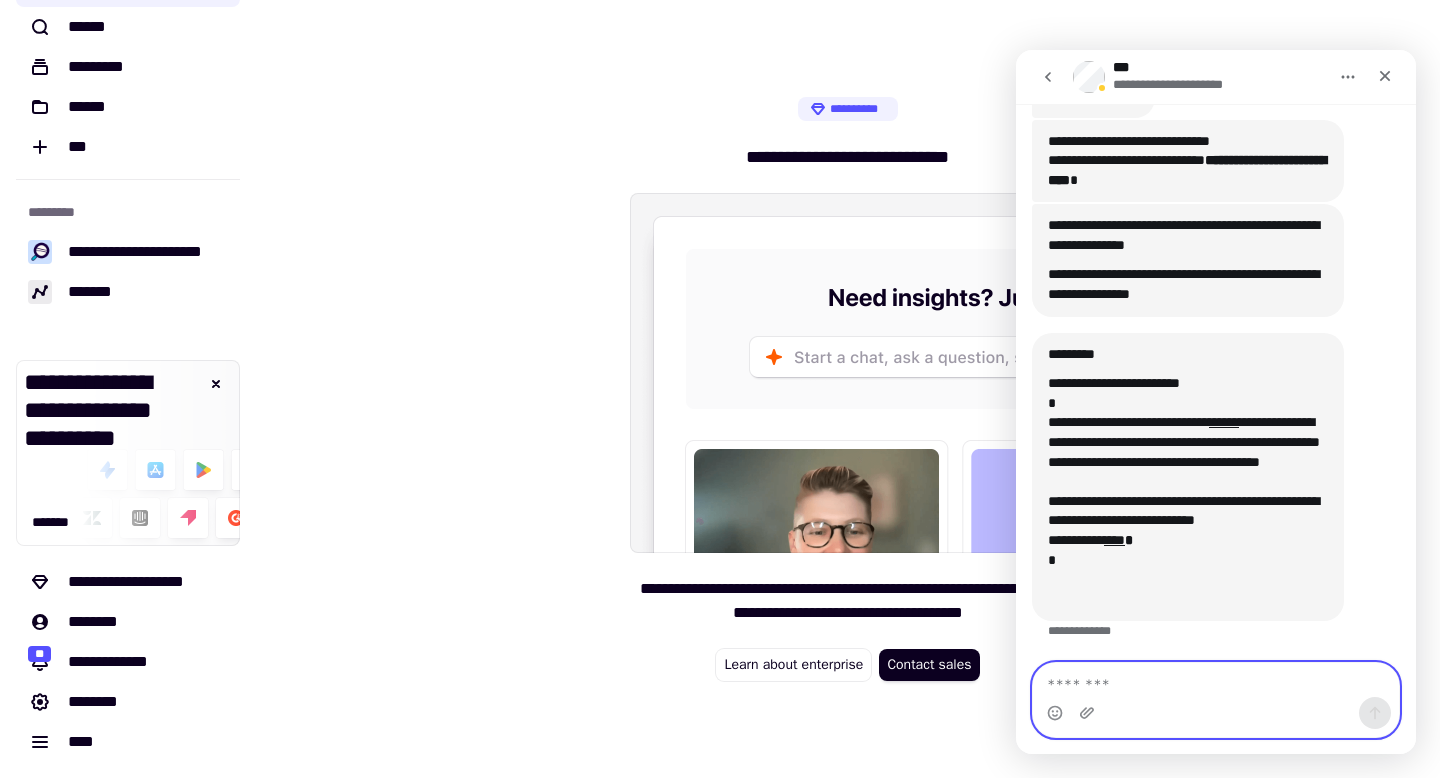 click 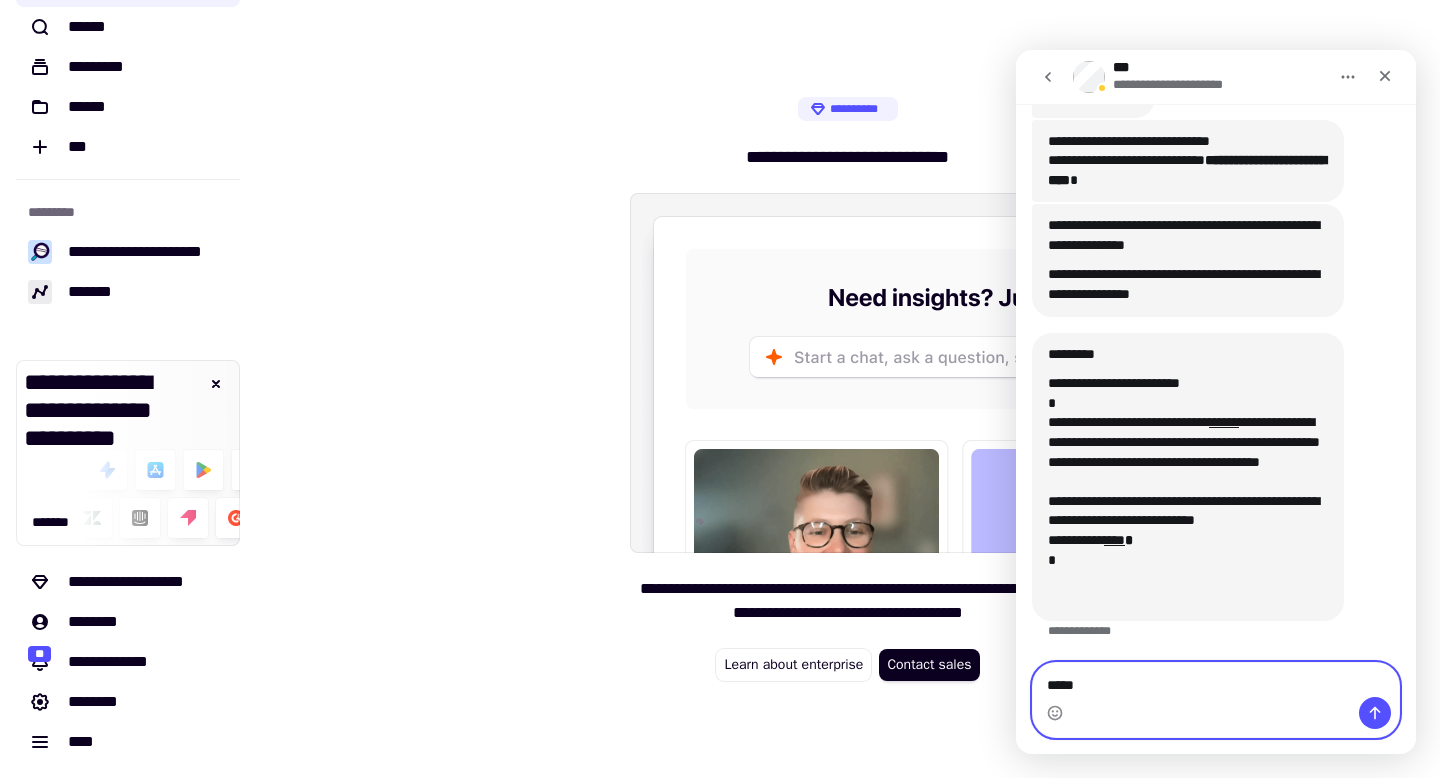 type on "******" 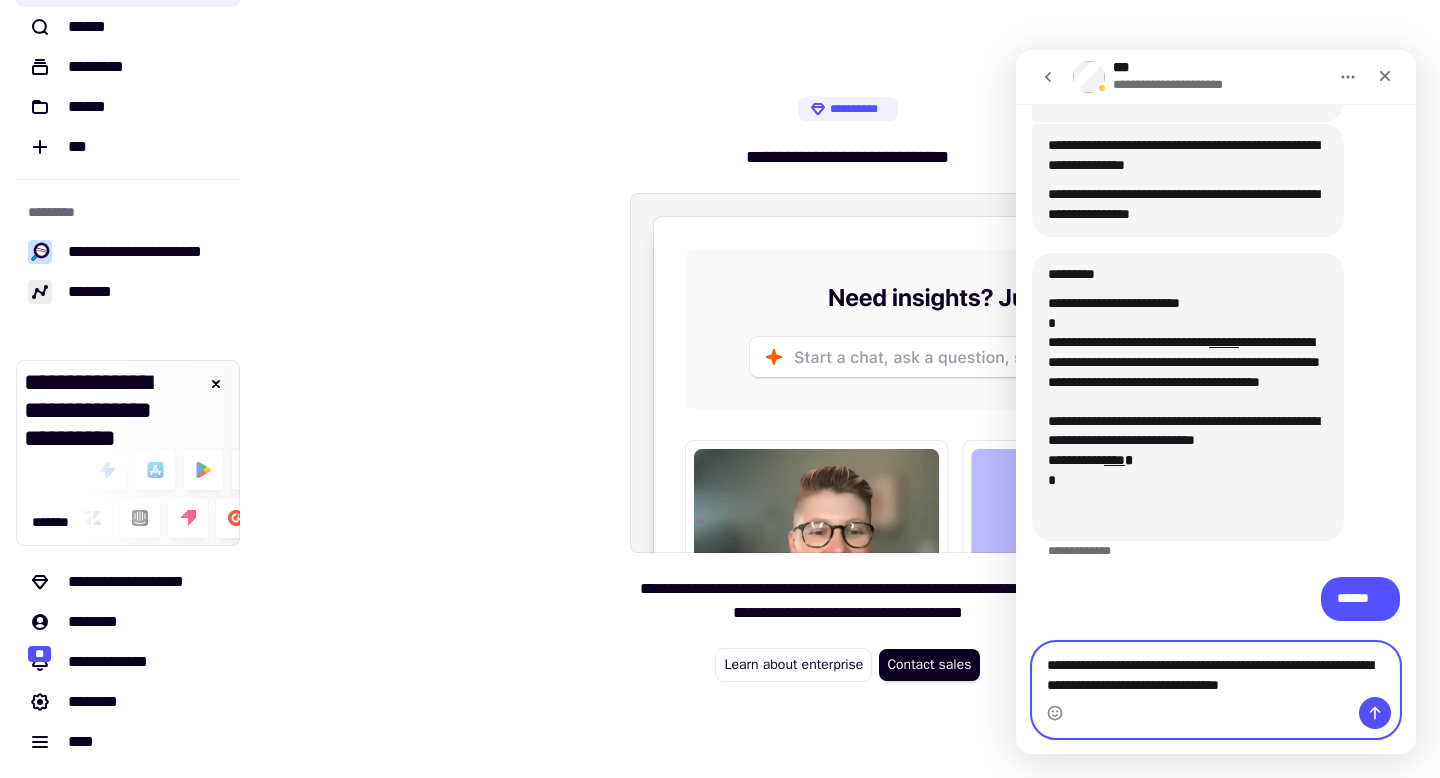 scroll, scrollTop: 644, scrollLeft: 0, axis: vertical 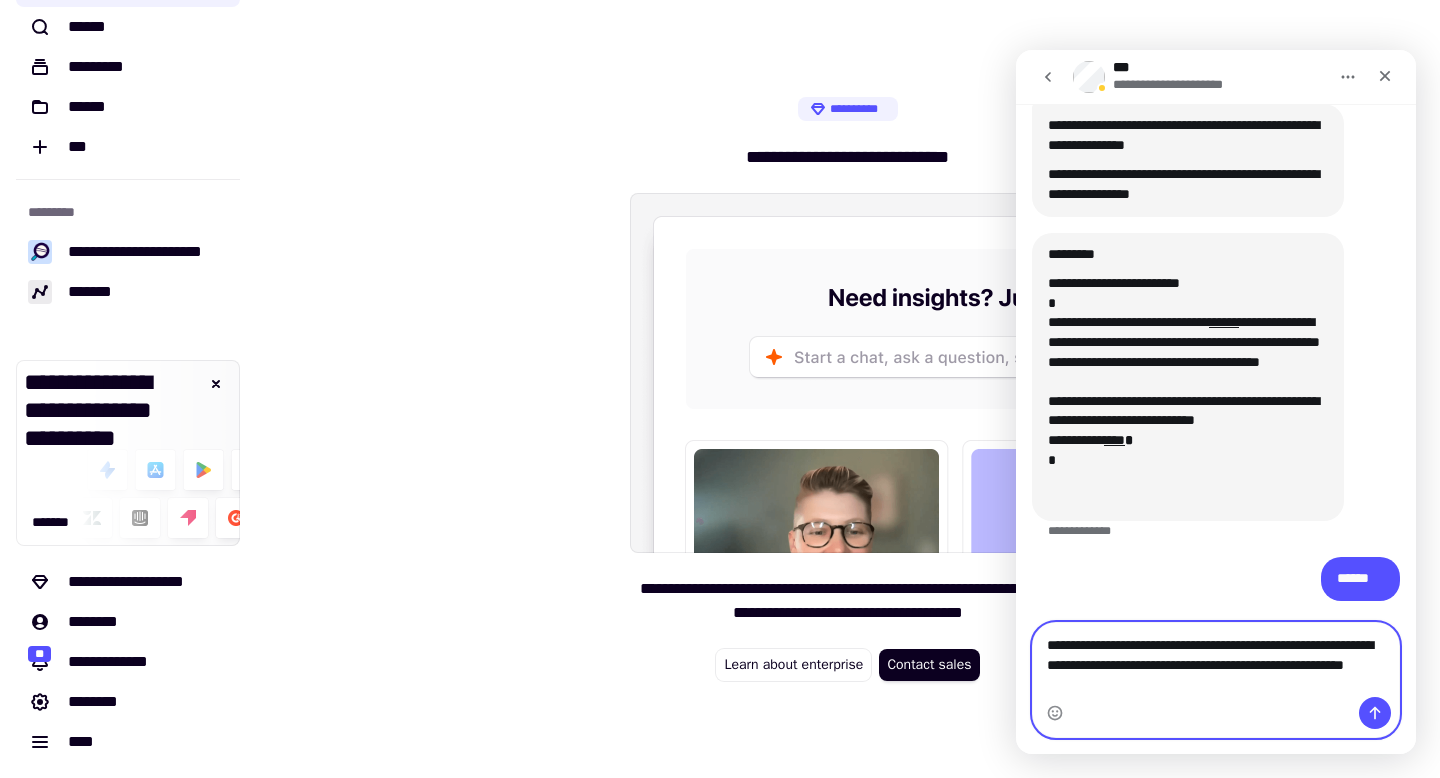 type on "**********" 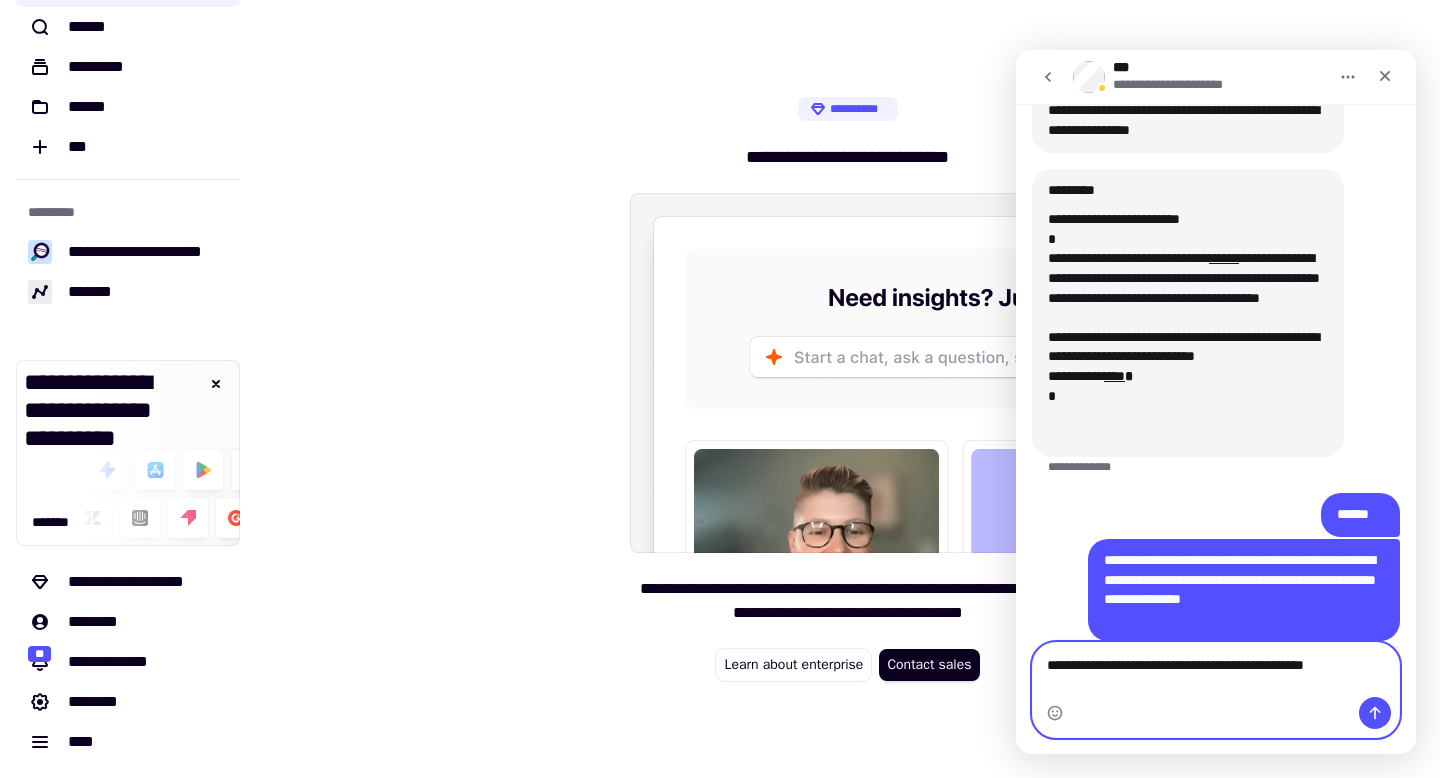 scroll, scrollTop: 728, scrollLeft: 0, axis: vertical 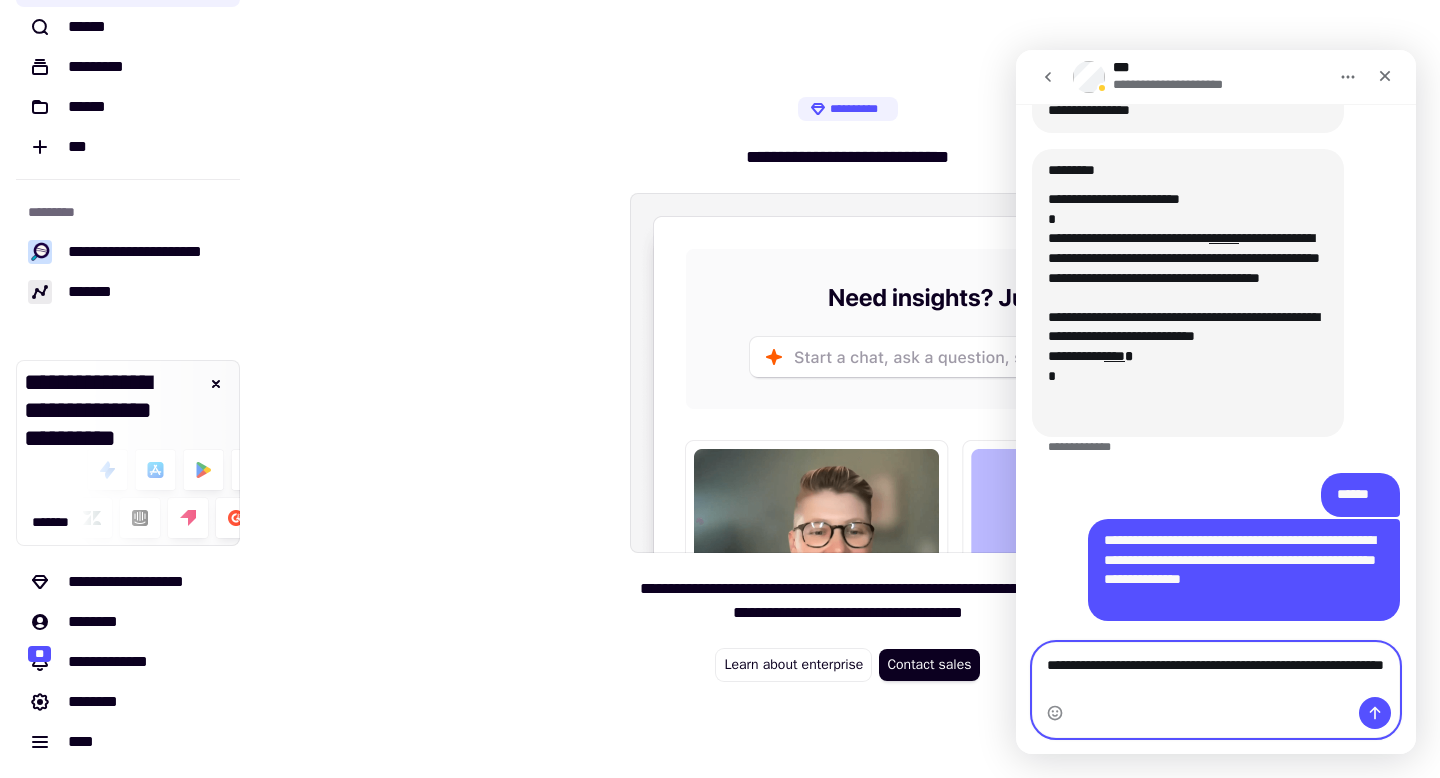 type on "**********" 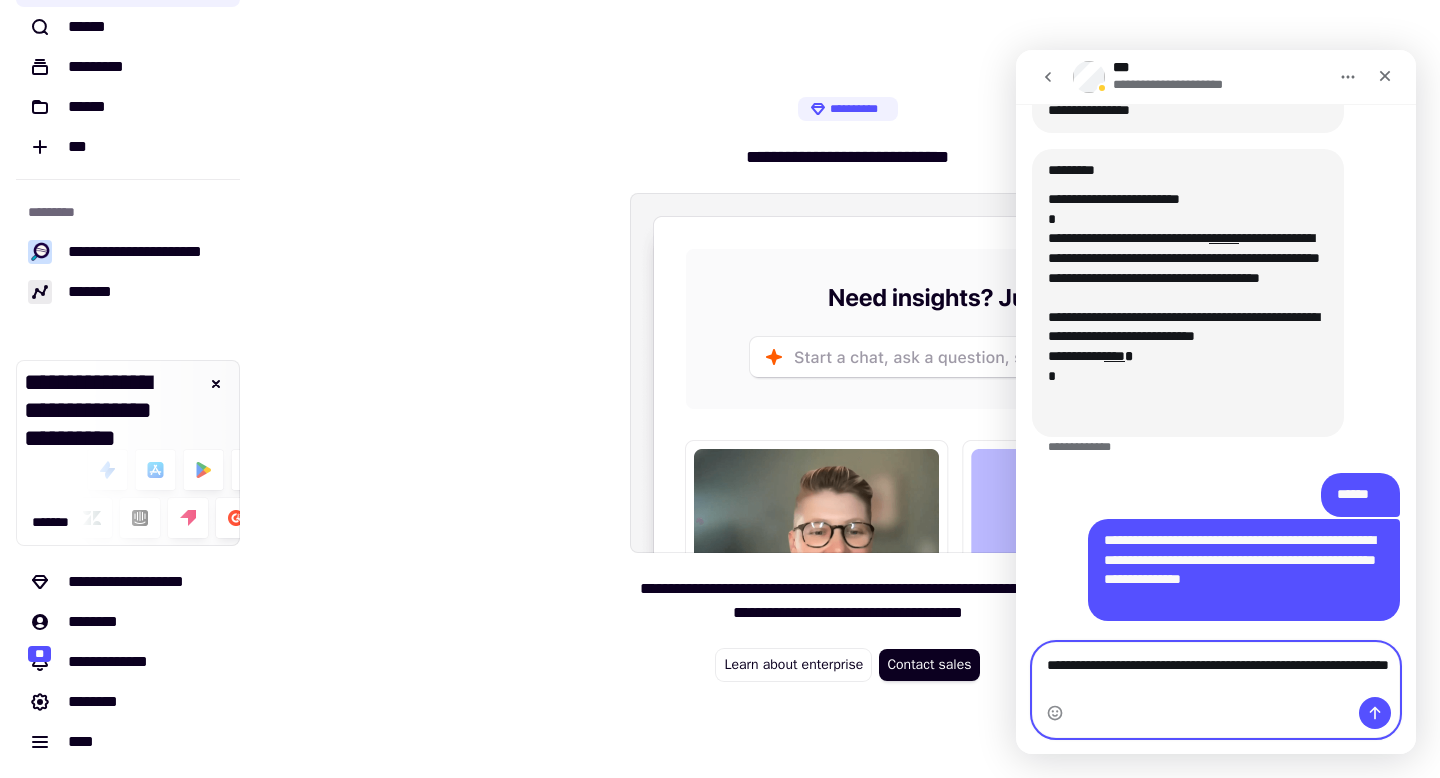 type 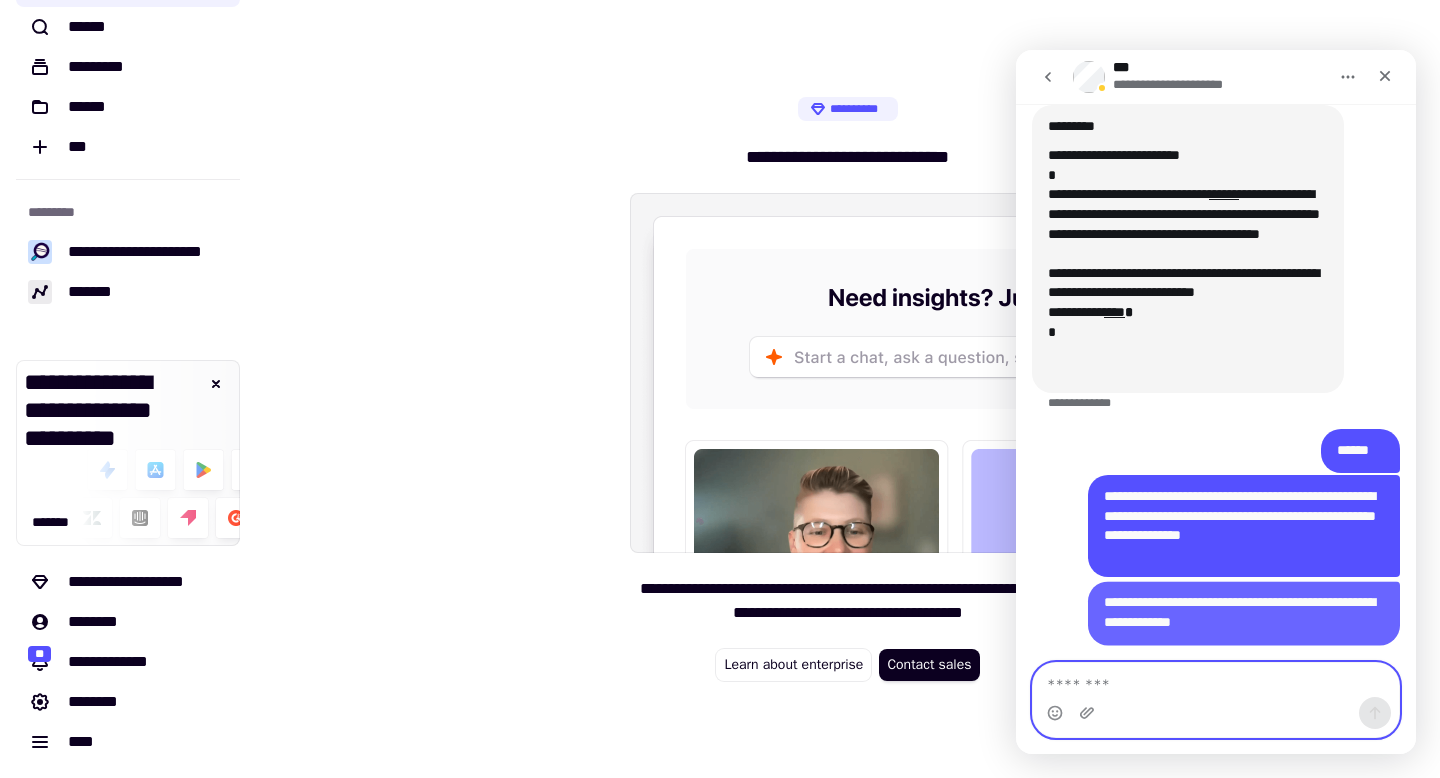 scroll, scrollTop: 773, scrollLeft: 0, axis: vertical 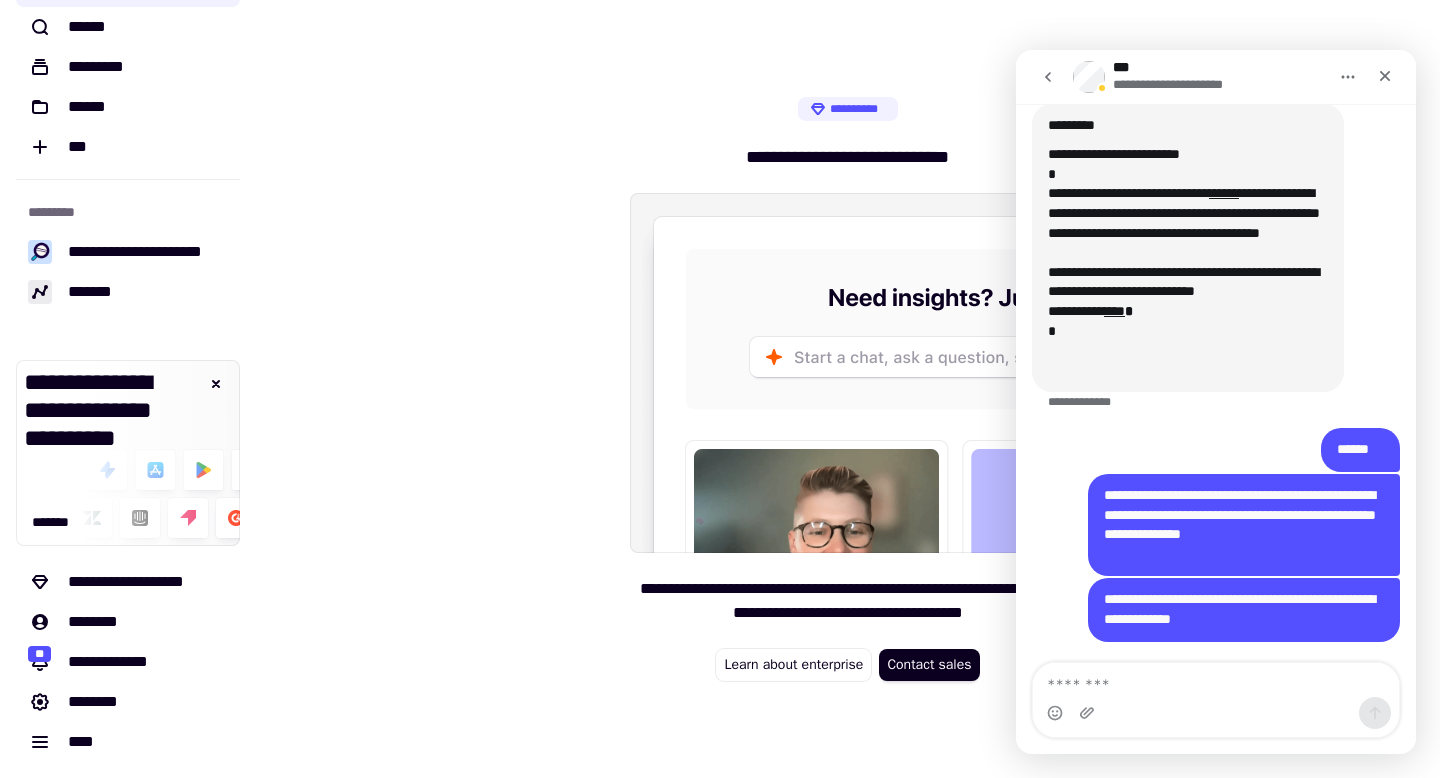 click on "**********" at bounding box center (848, 389) 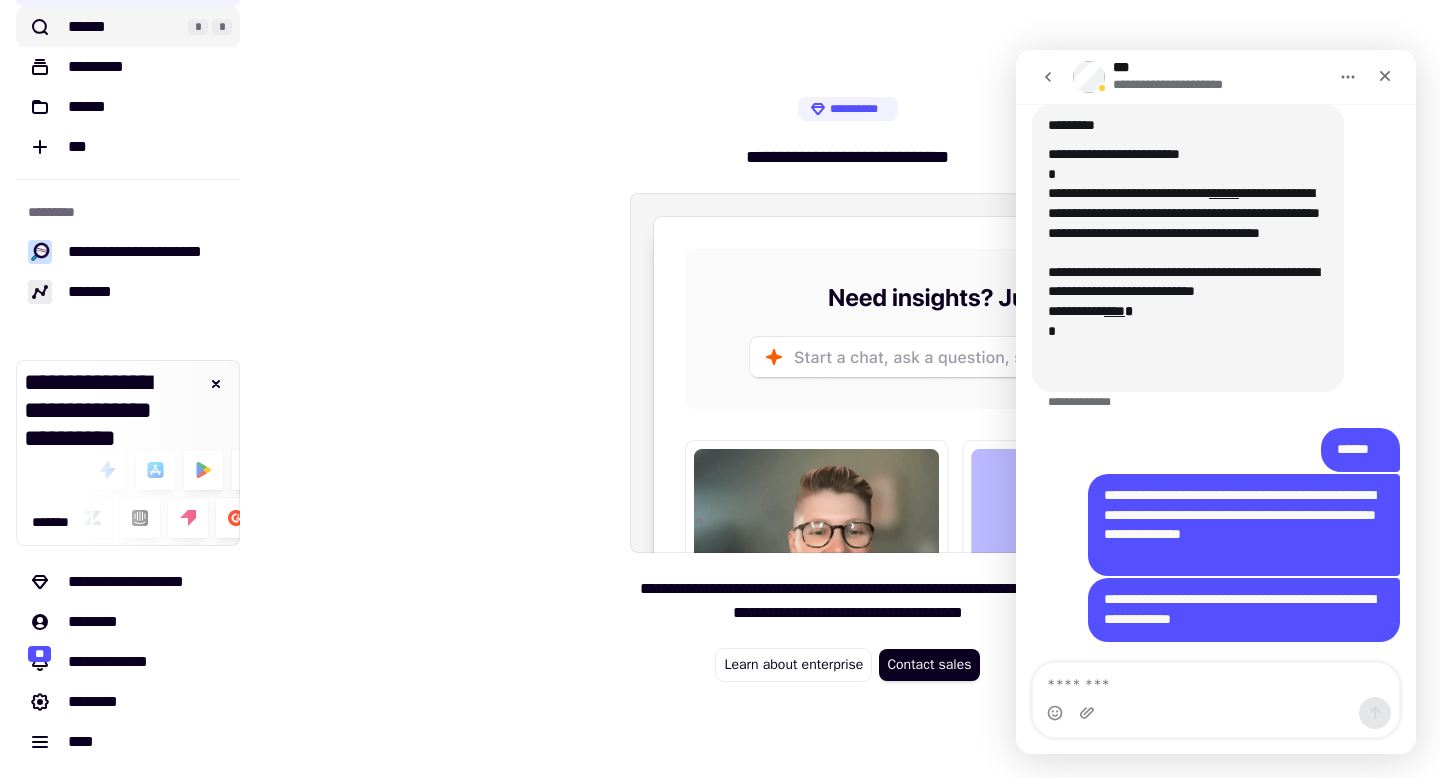 click on "******" 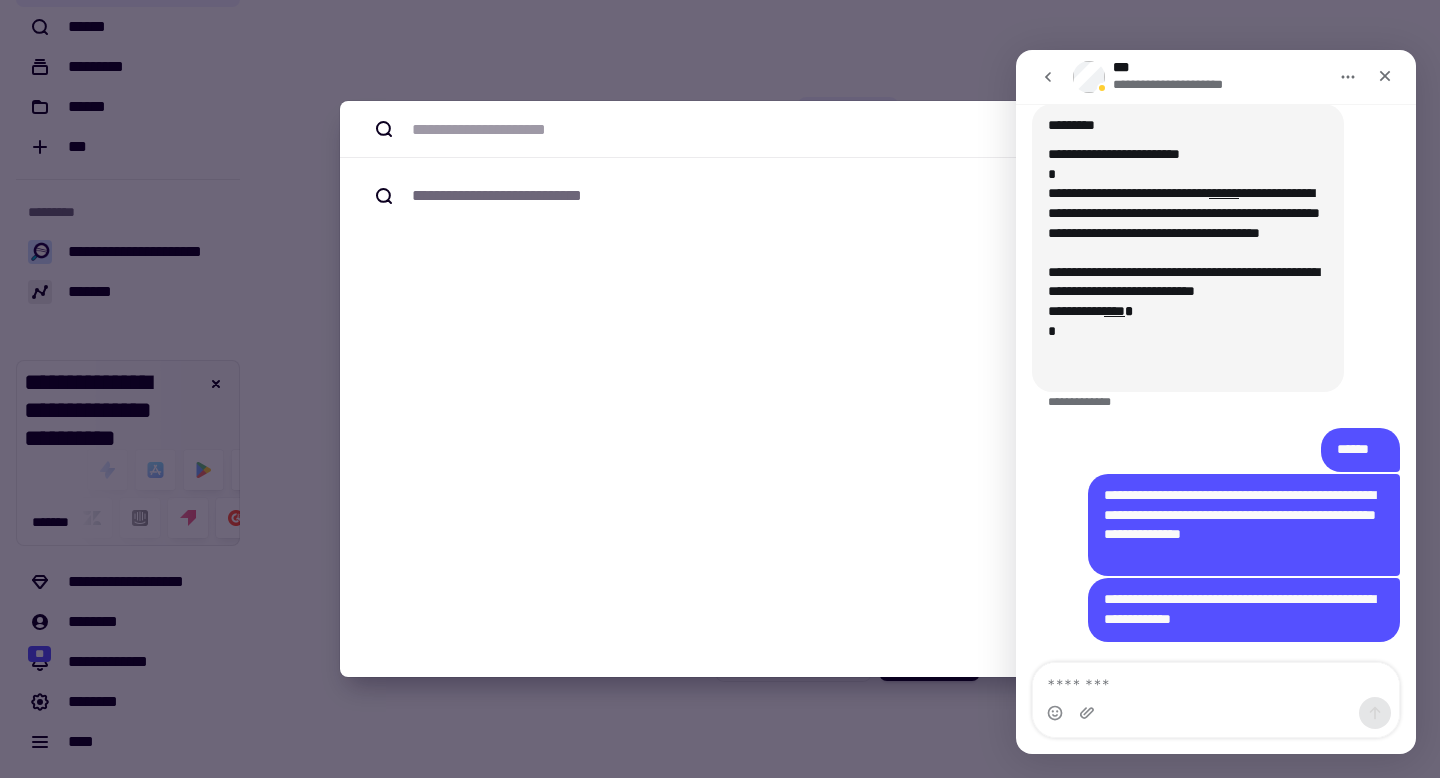 click at bounding box center [720, 389] 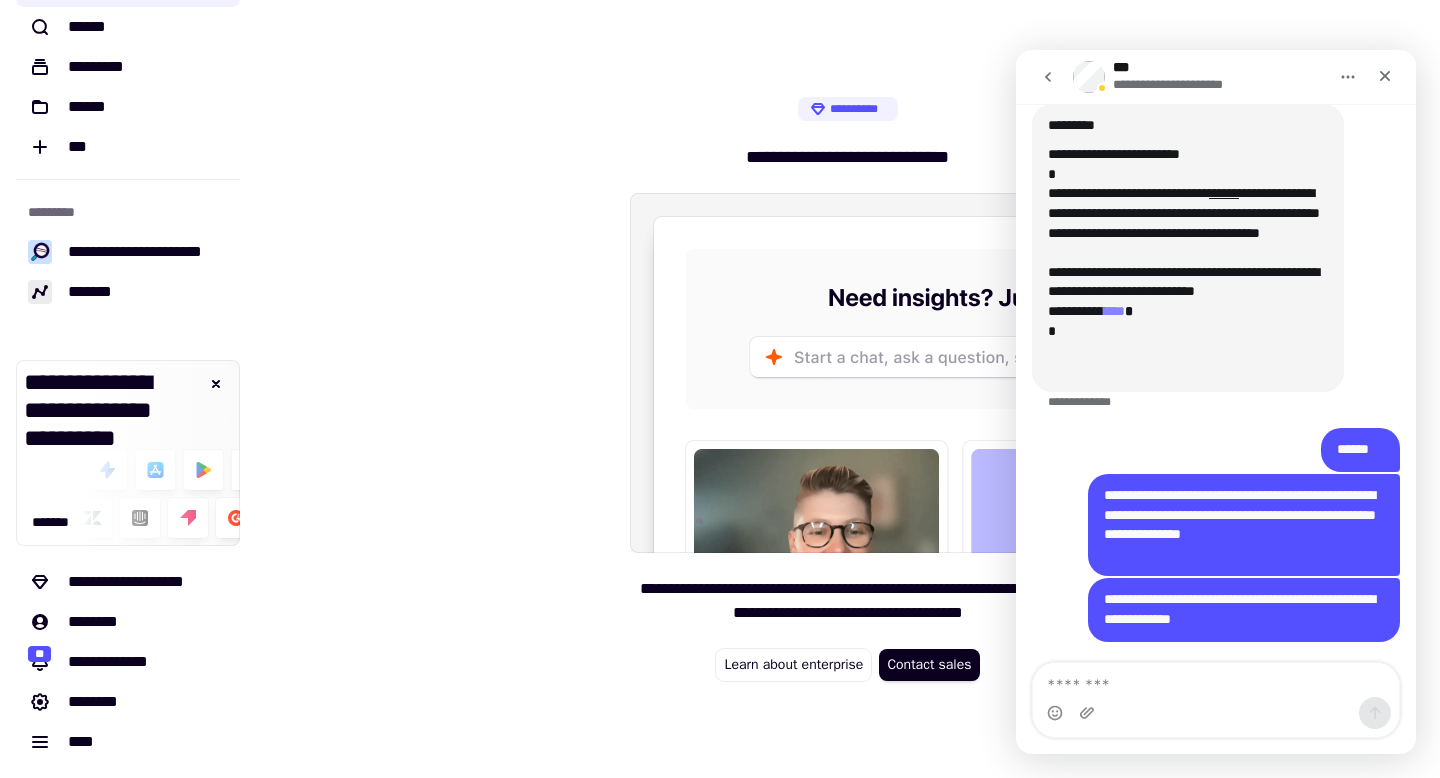 click on "****" 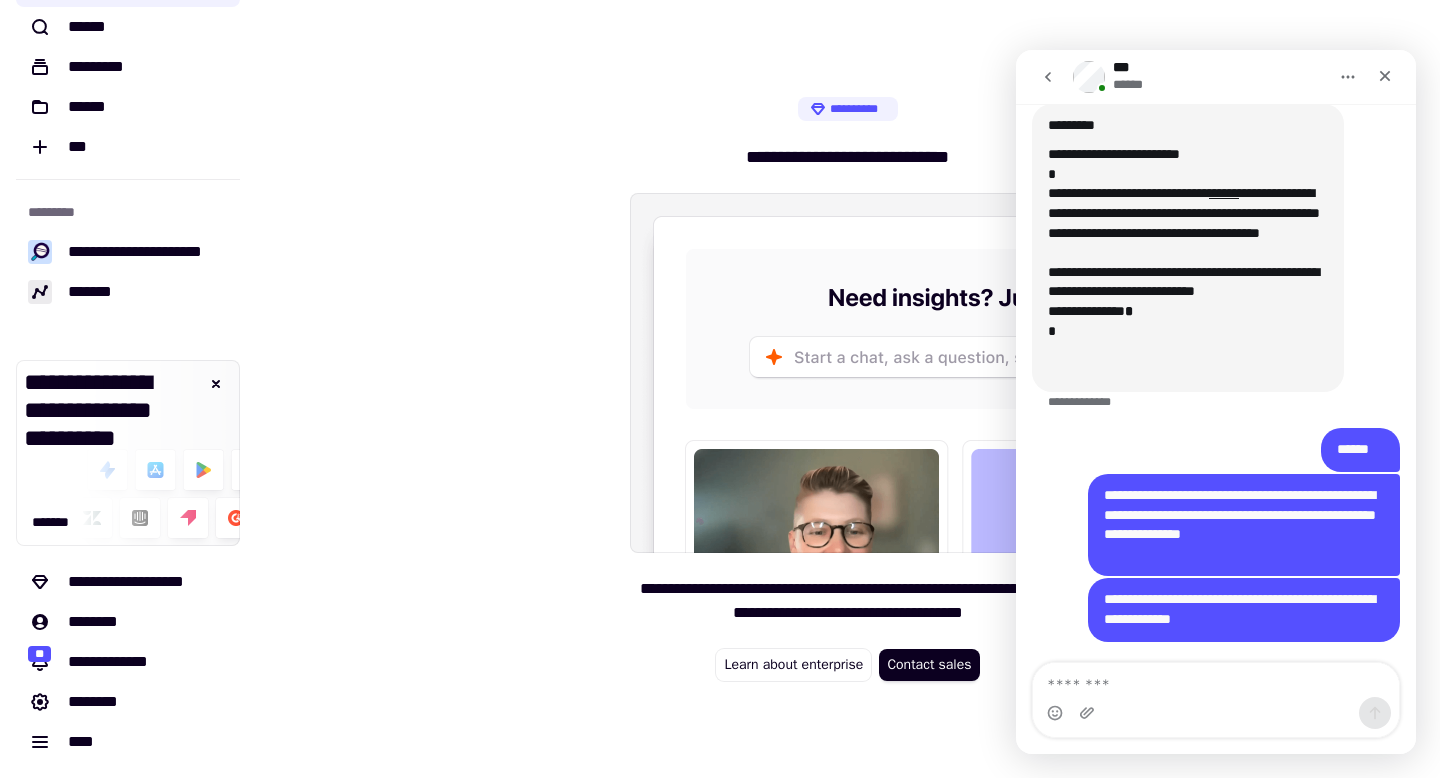 scroll, scrollTop: 0, scrollLeft: 0, axis: both 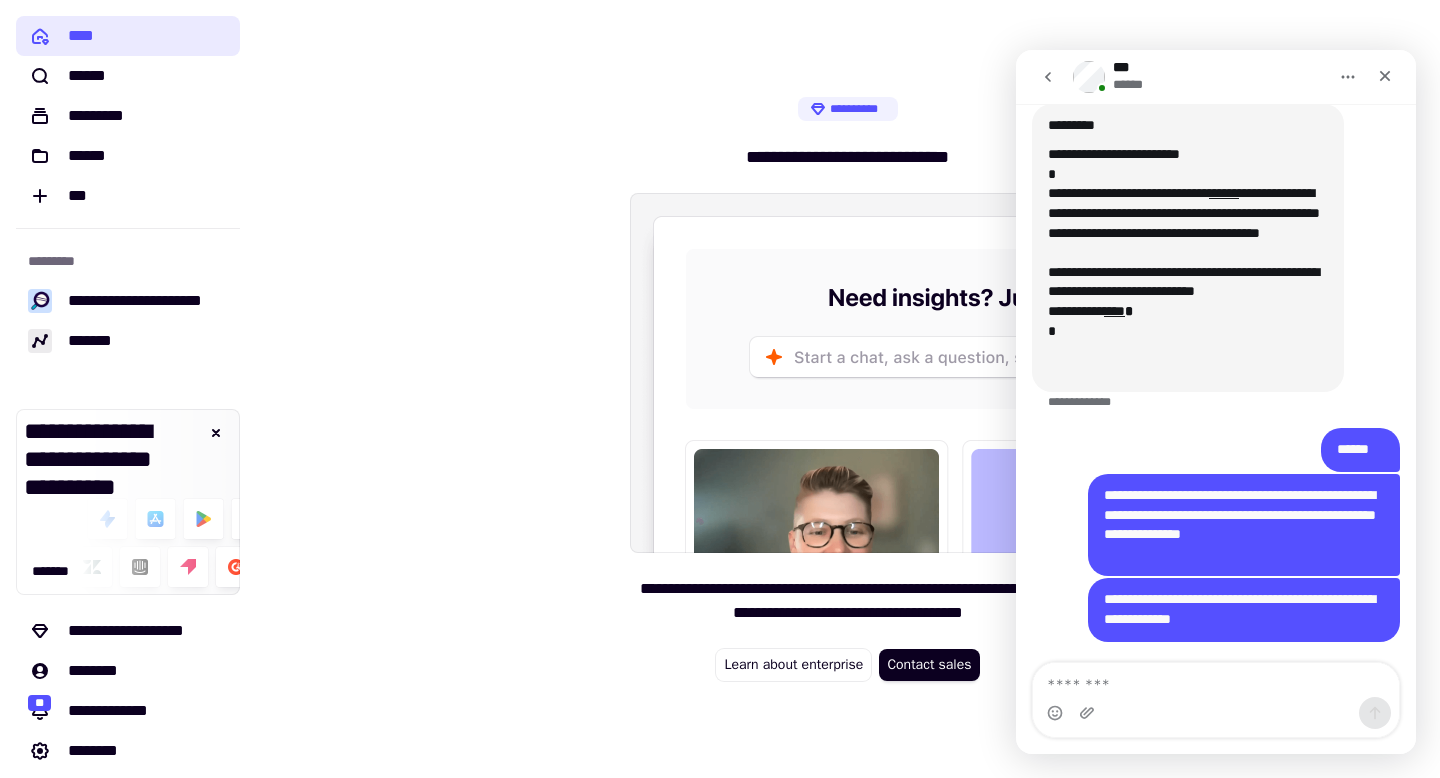 click on "****" 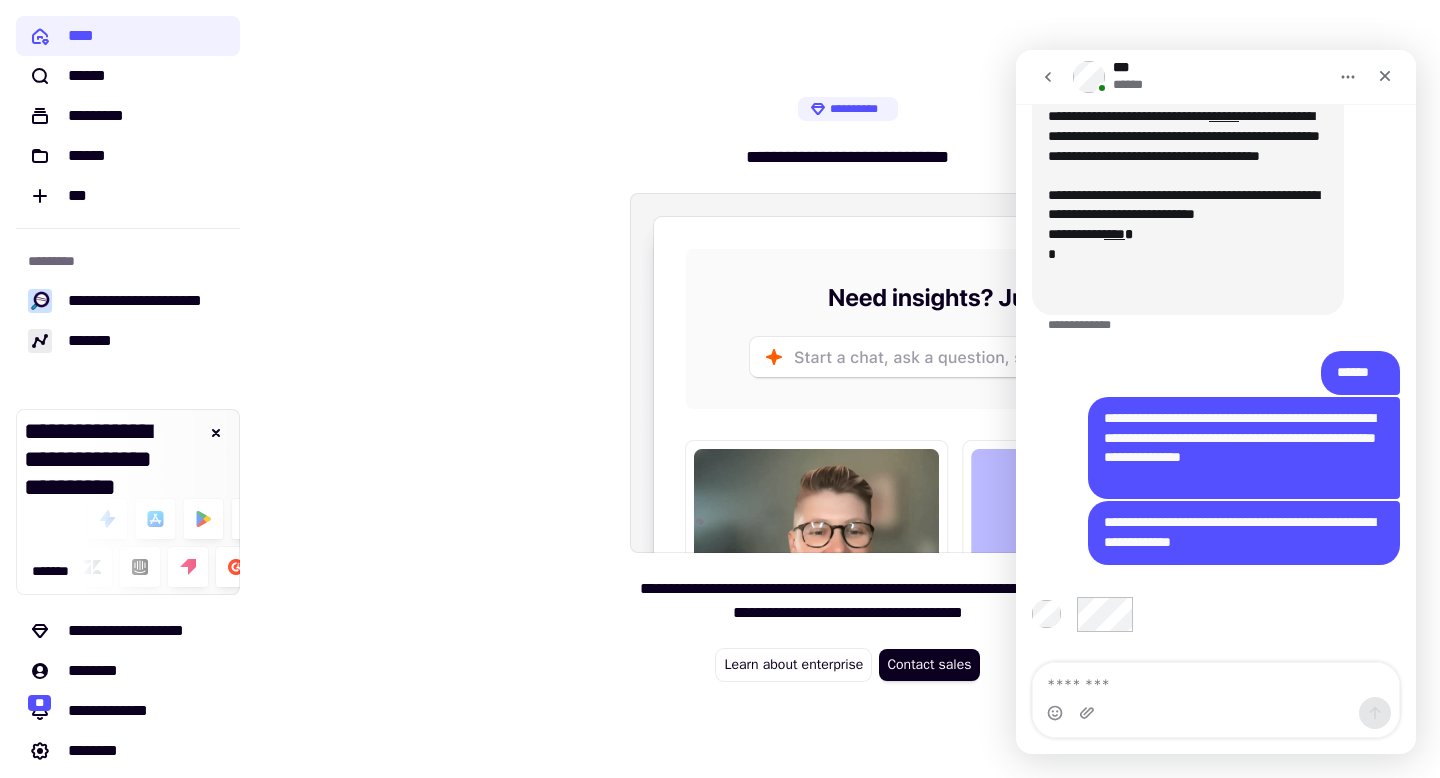 scroll, scrollTop: 850, scrollLeft: 0, axis: vertical 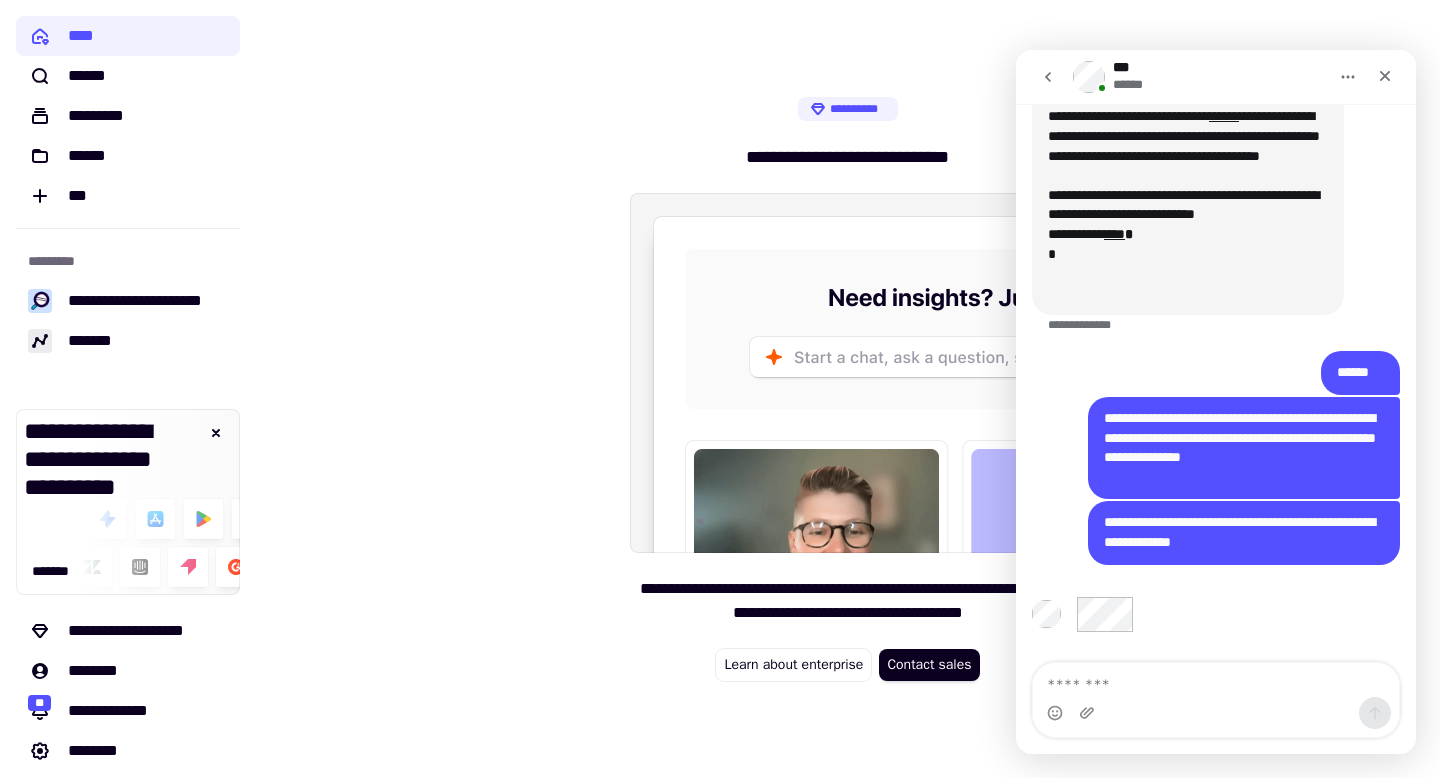 click 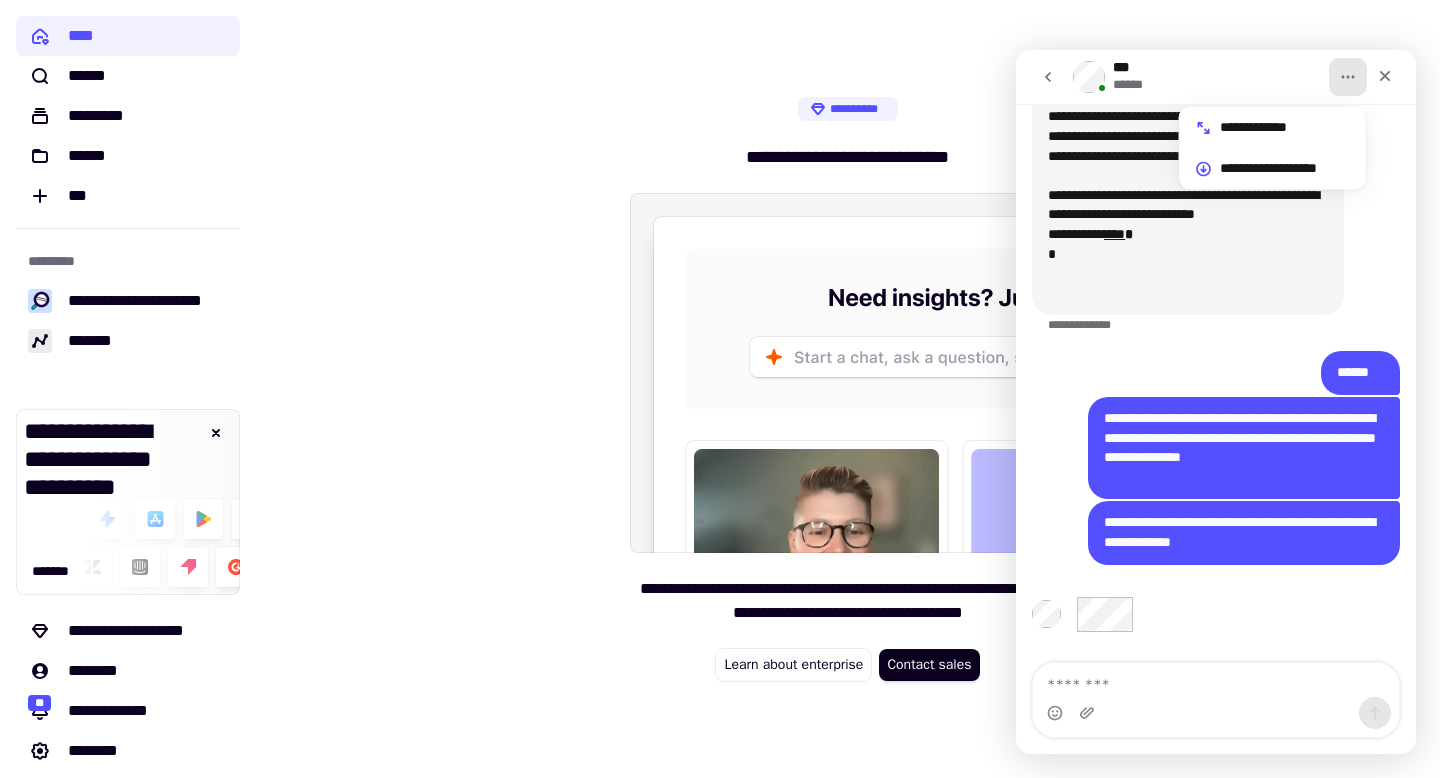 click on "**********" at bounding box center [848, 389] 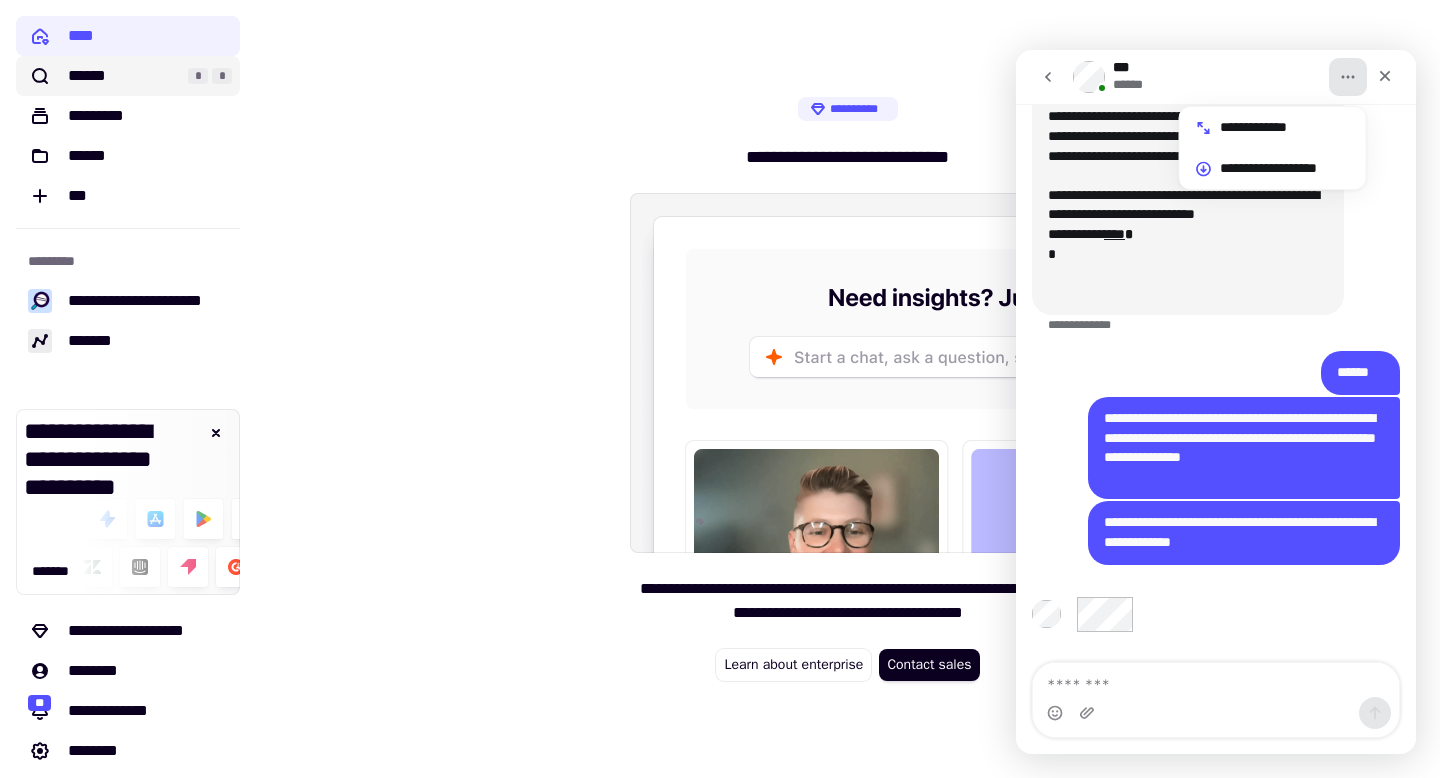 click on "******" 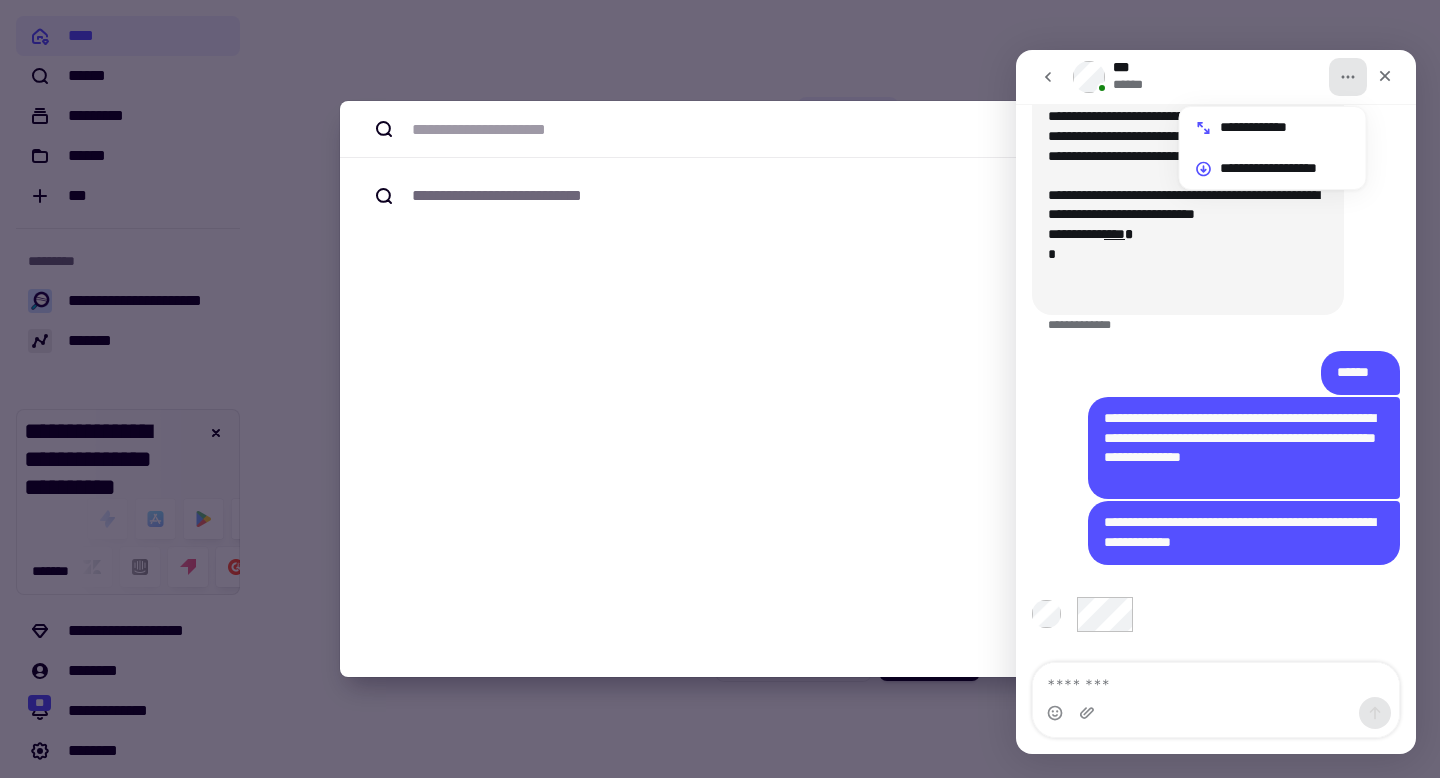 click at bounding box center [720, 389] 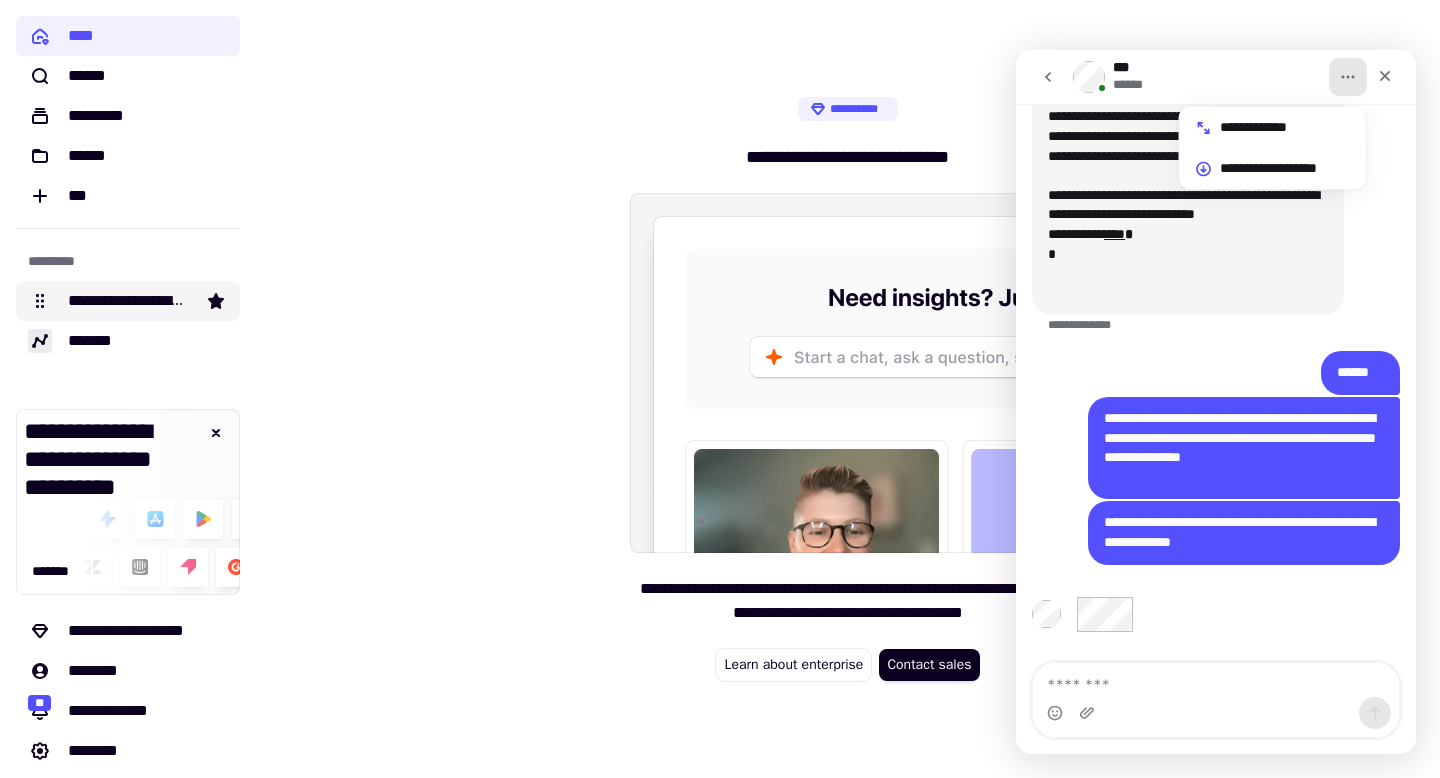 click on "**********" 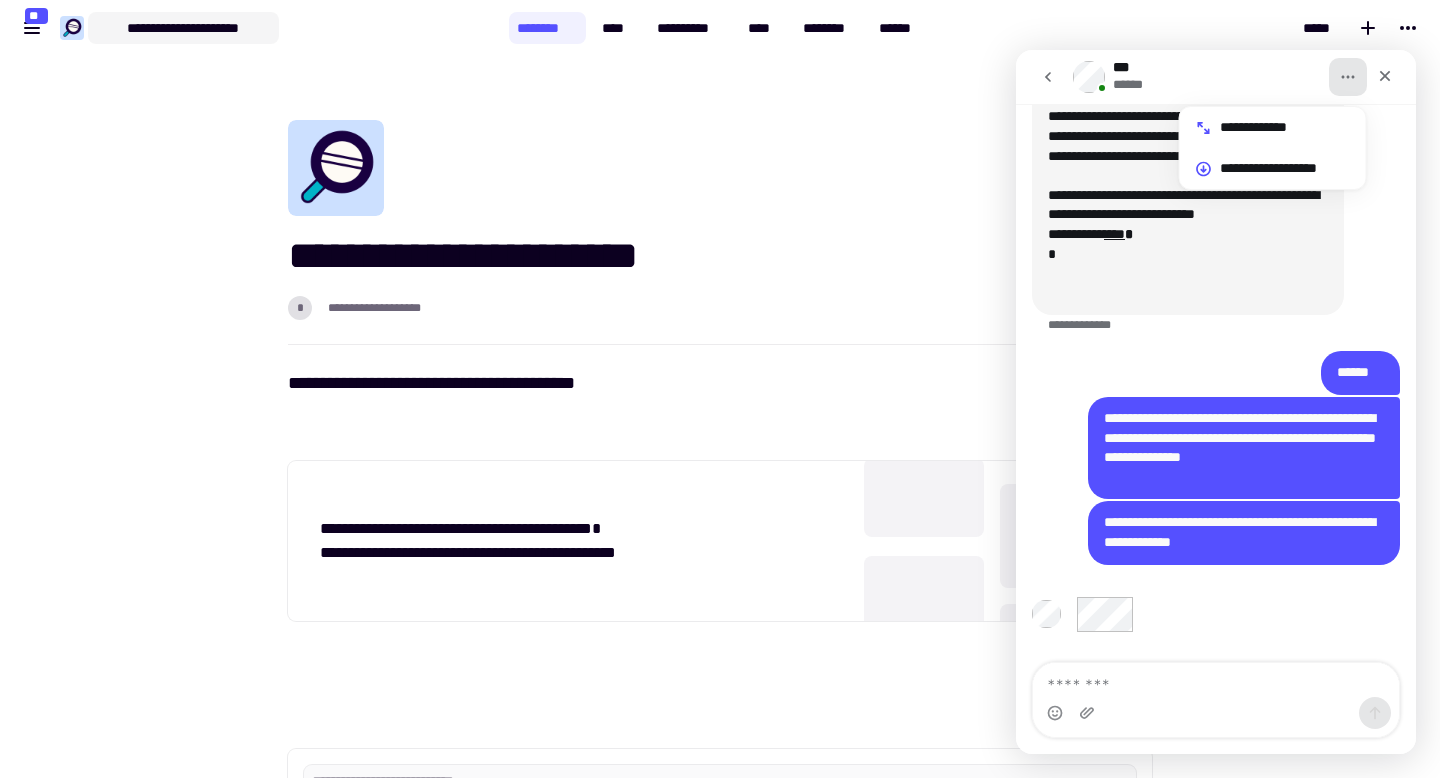click on "**********" 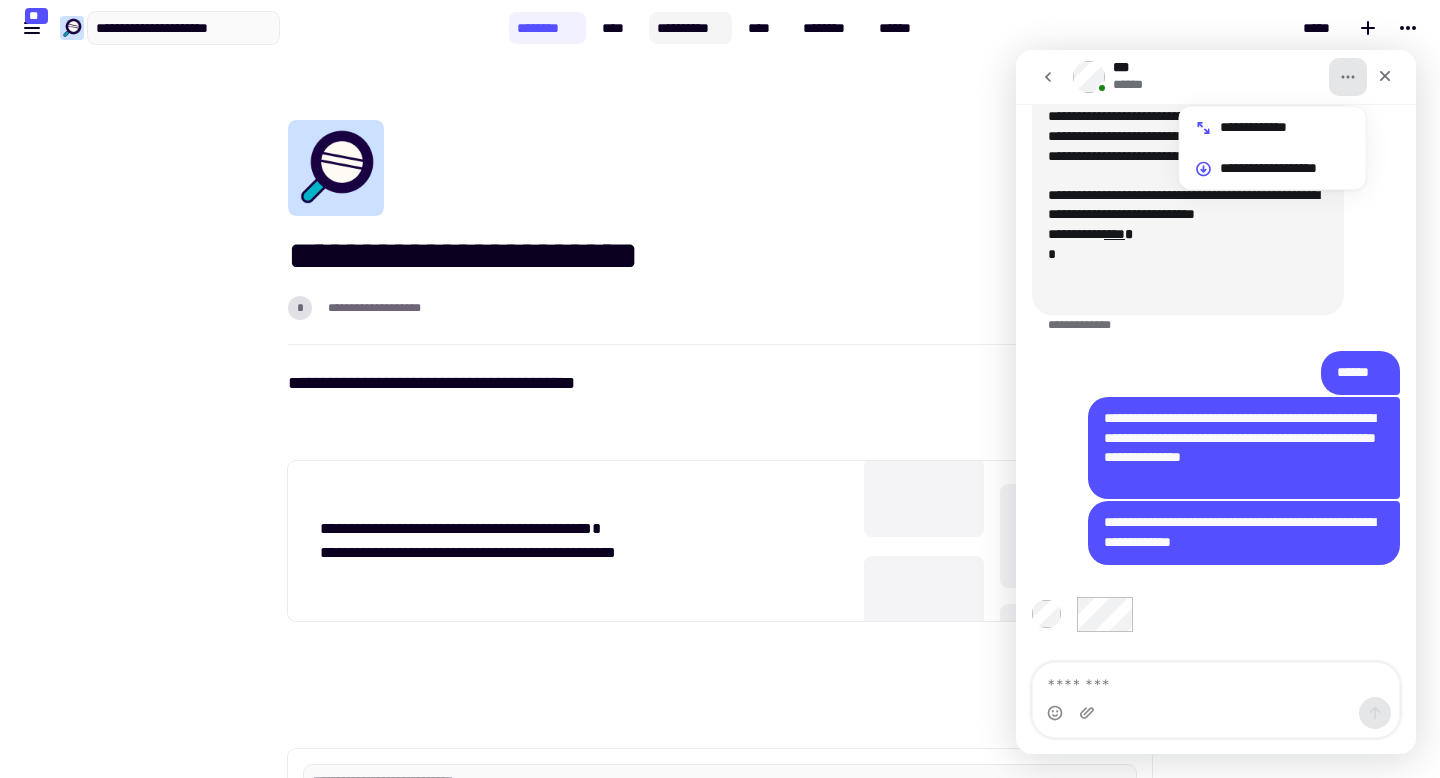 click on "**********" 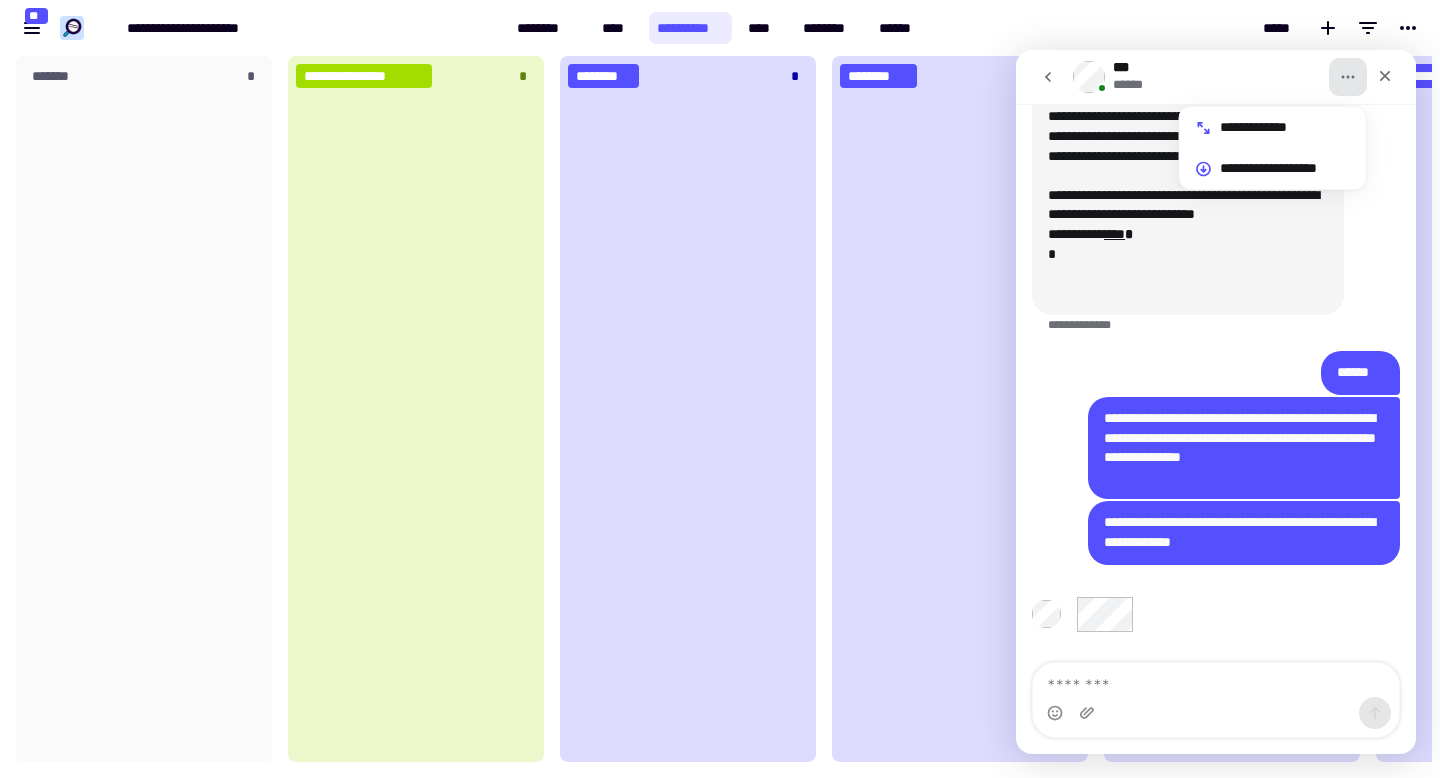 scroll, scrollTop: 1, scrollLeft: 1, axis: both 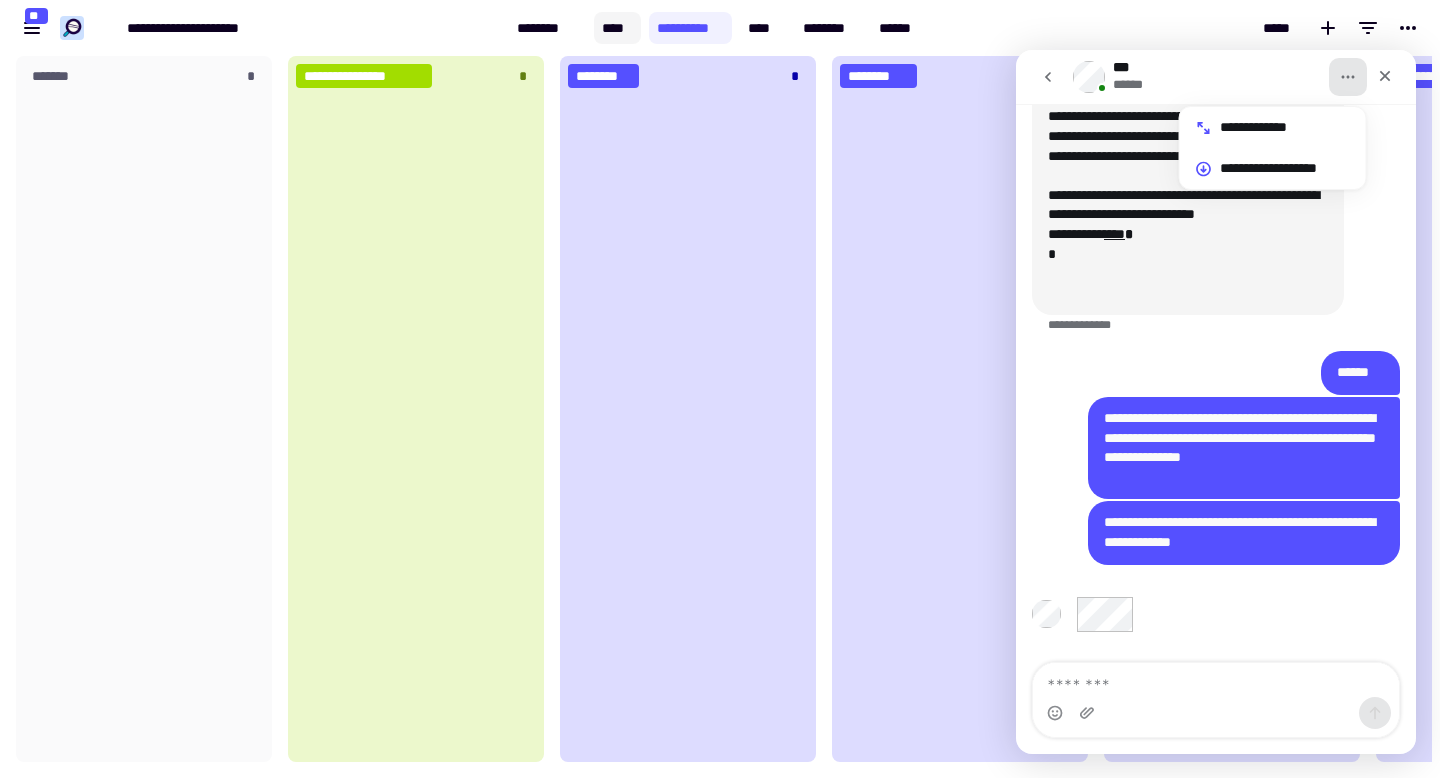 click on "****" 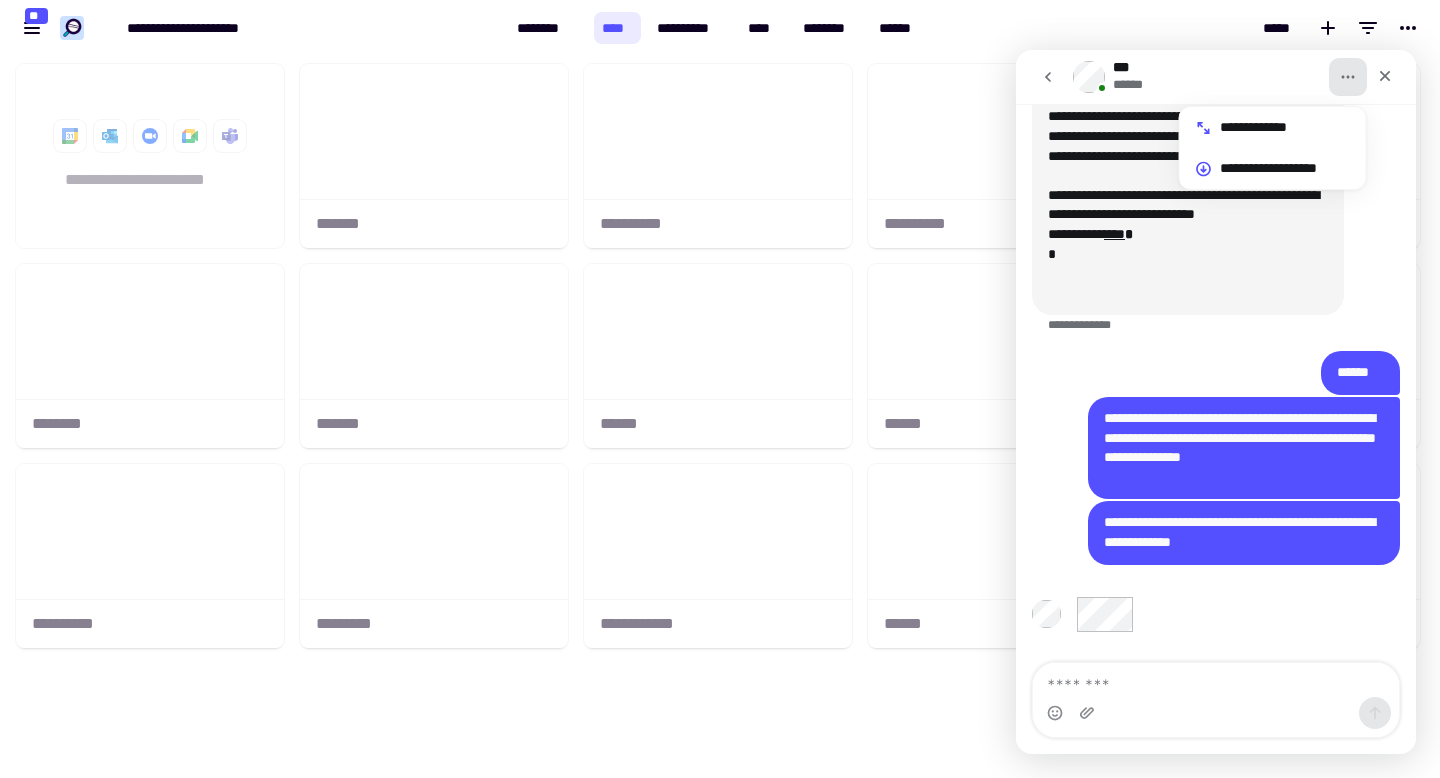 scroll, scrollTop: 722, scrollLeft: 1440, axis: both 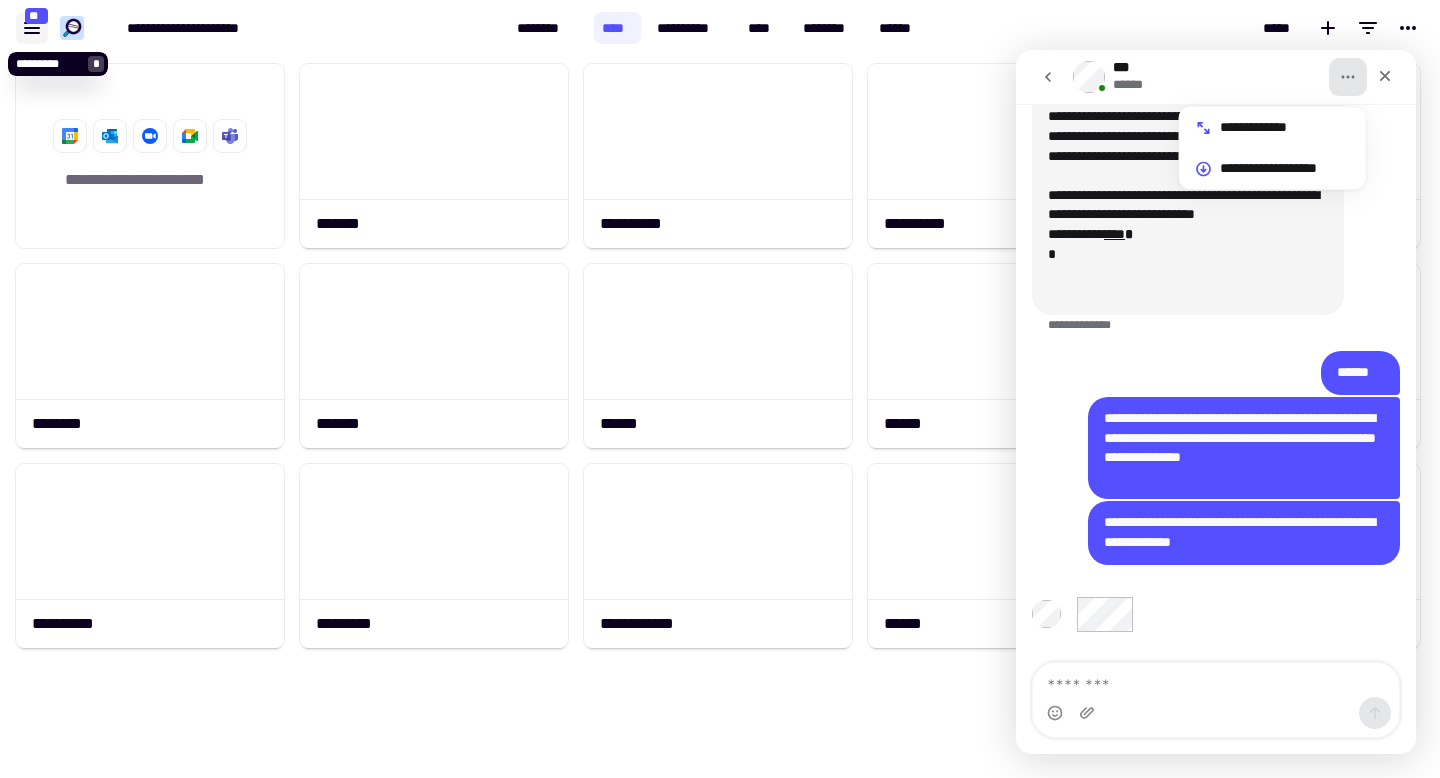click 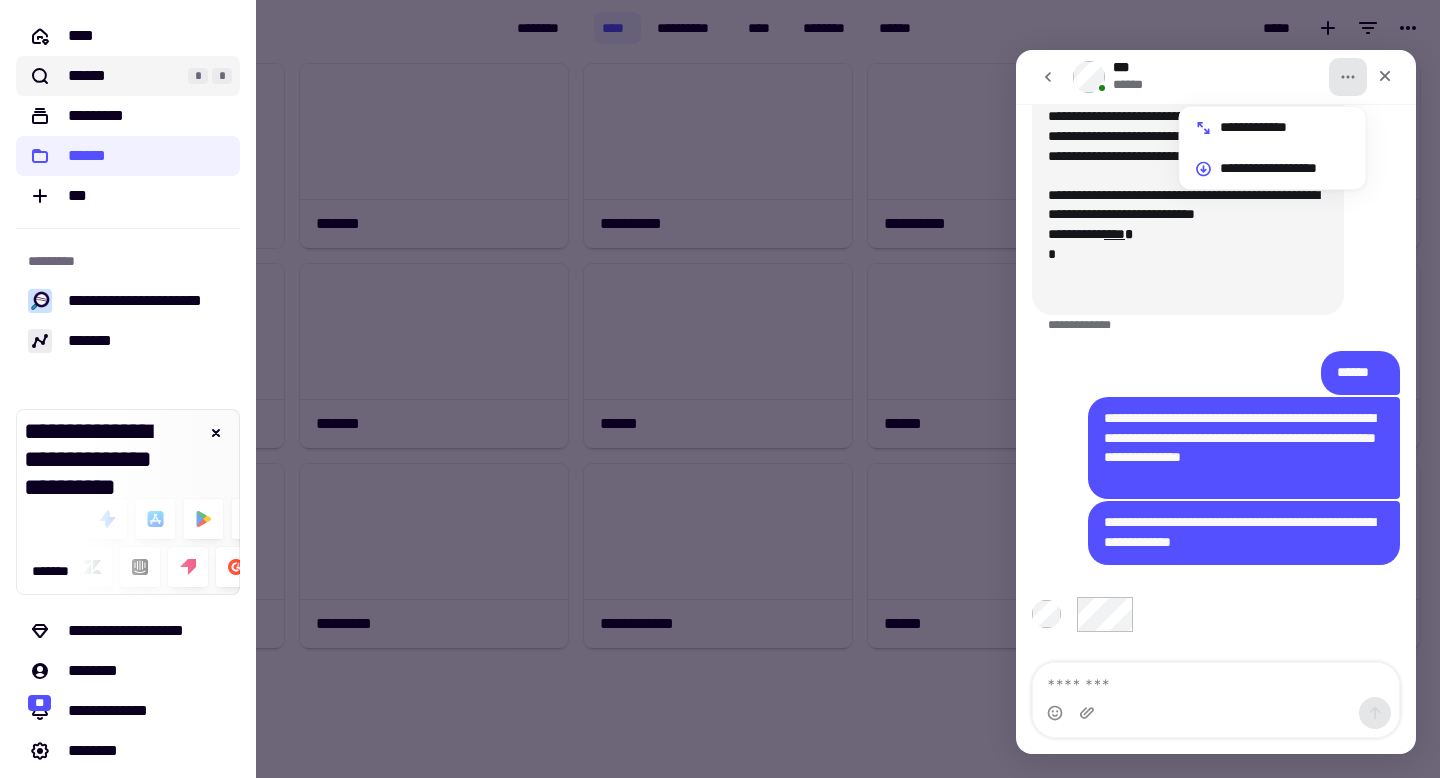 click on "******" 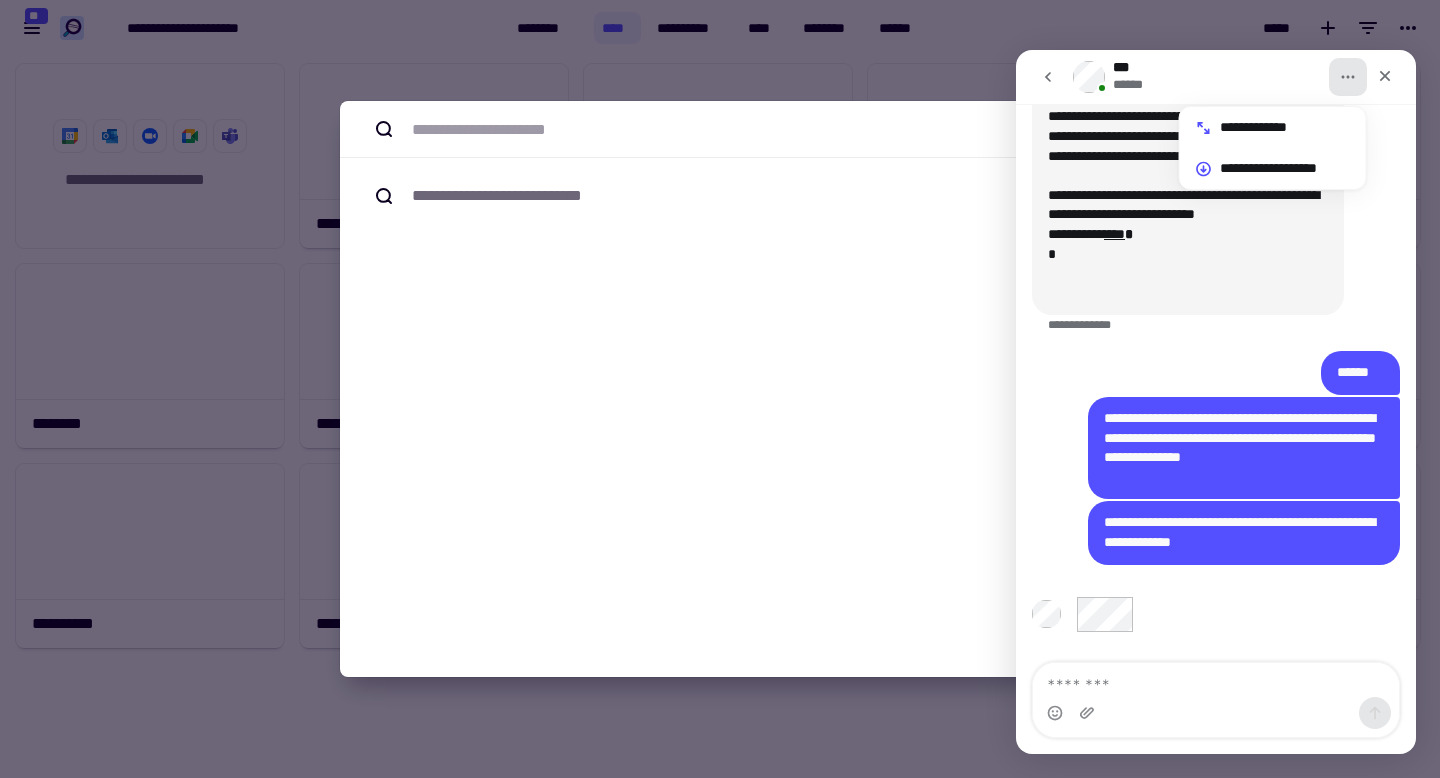 type on "*" 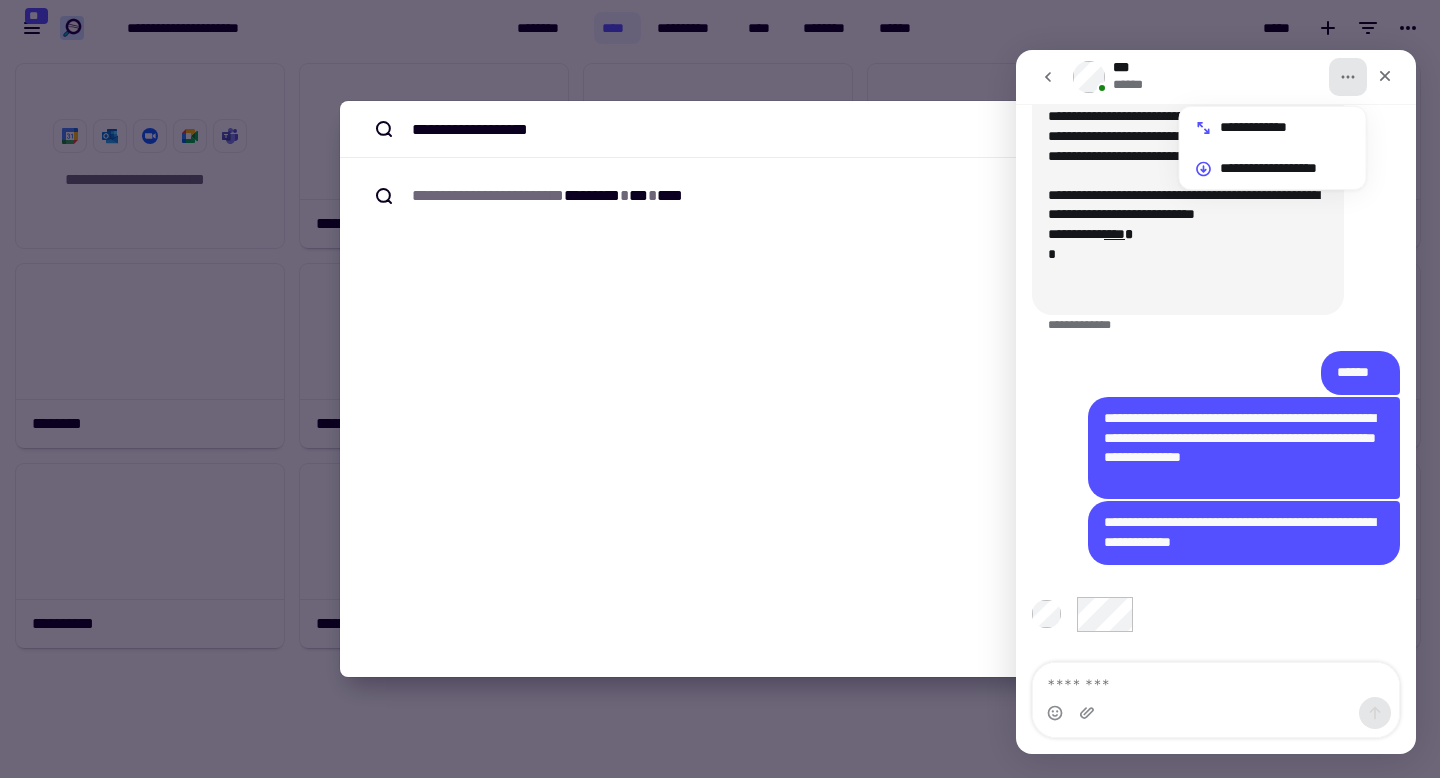 type on "**********" 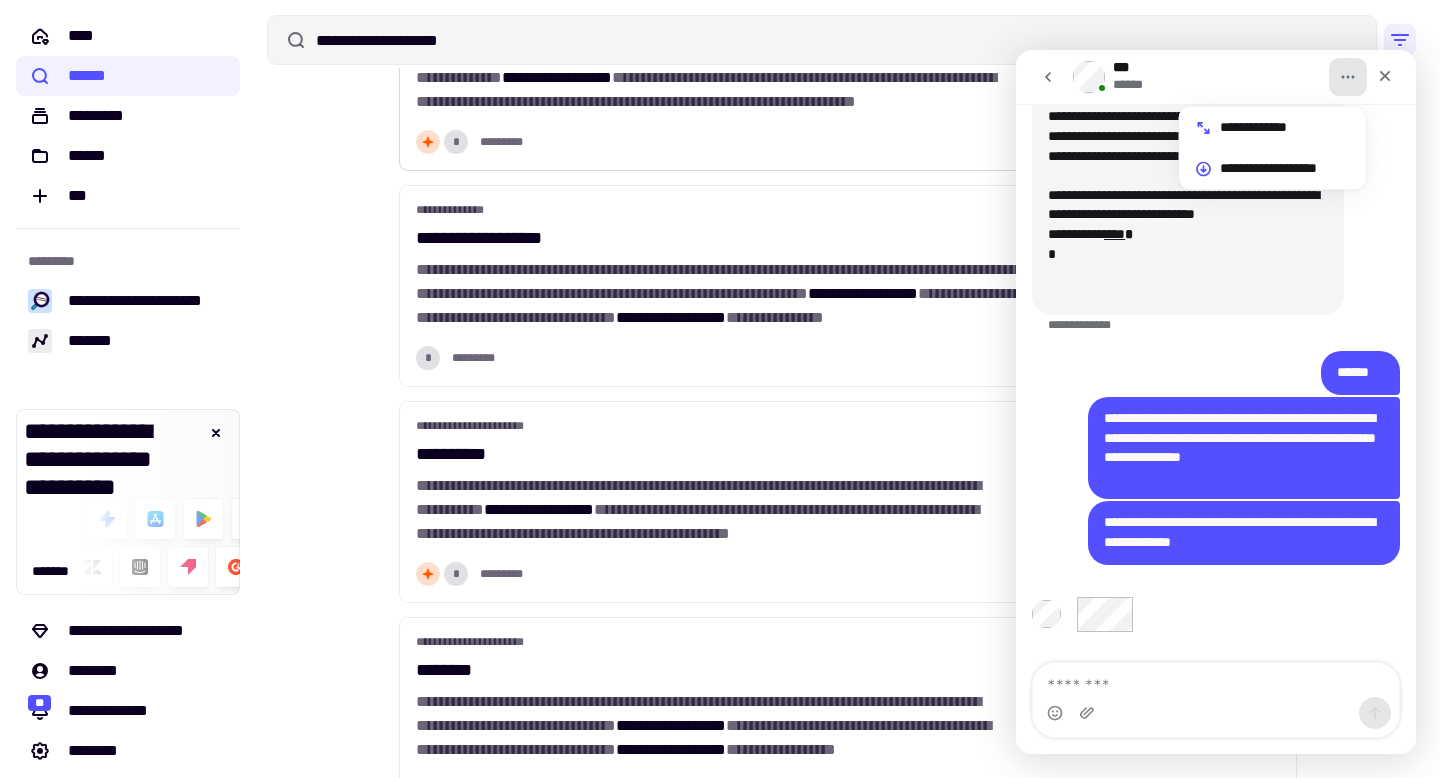 scroll, scrollTop: 199, scrollLeft: 0, axis: vertical 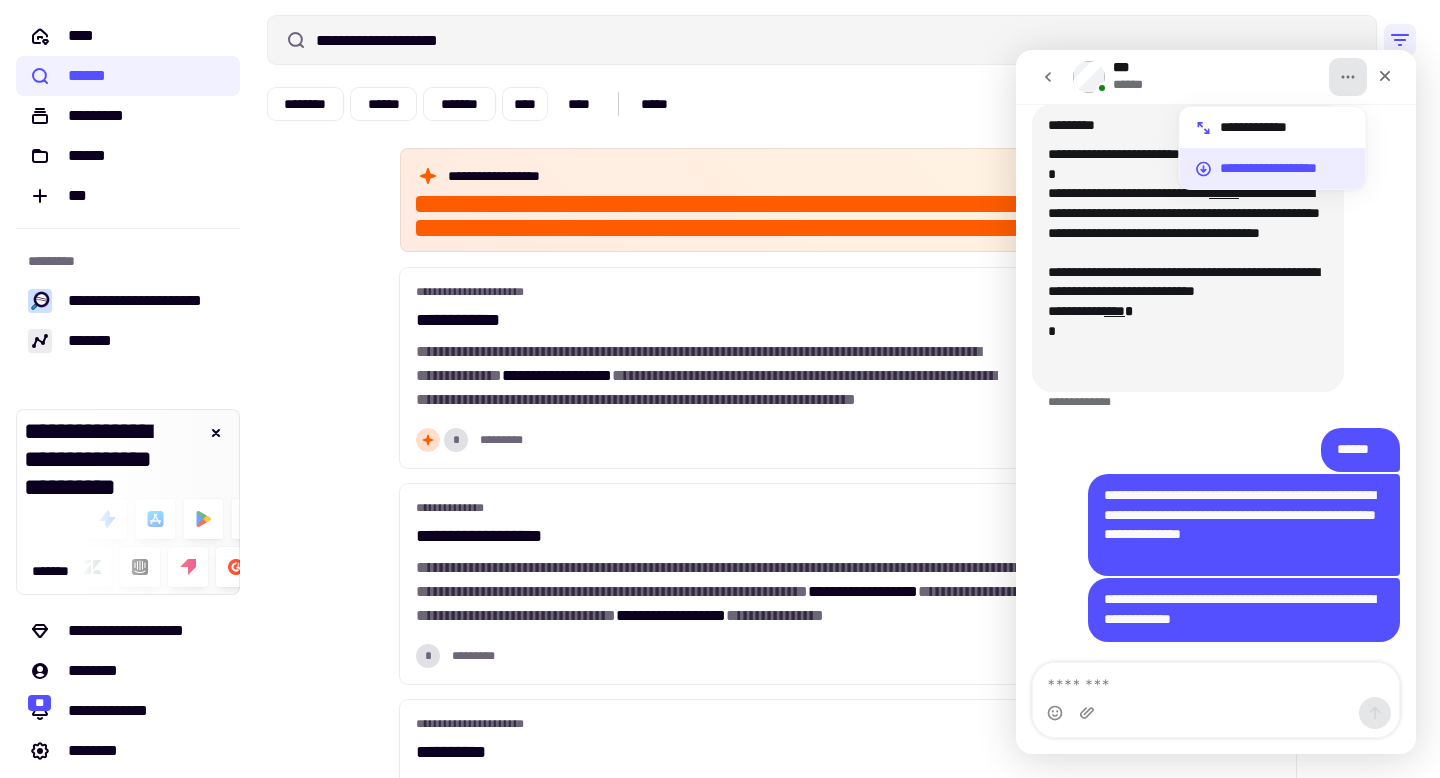 click on "**********" 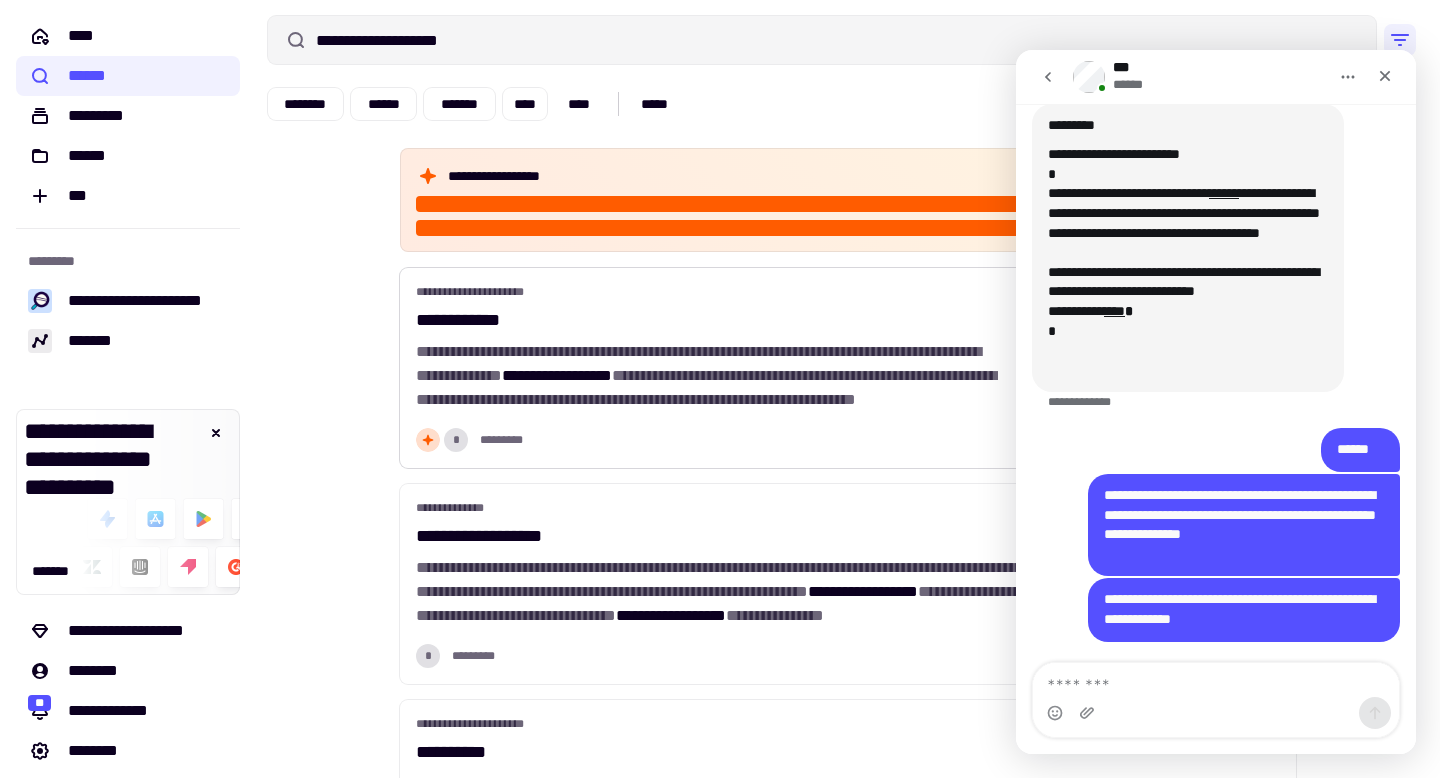 click on "**********" at bounding box center [698, 363] 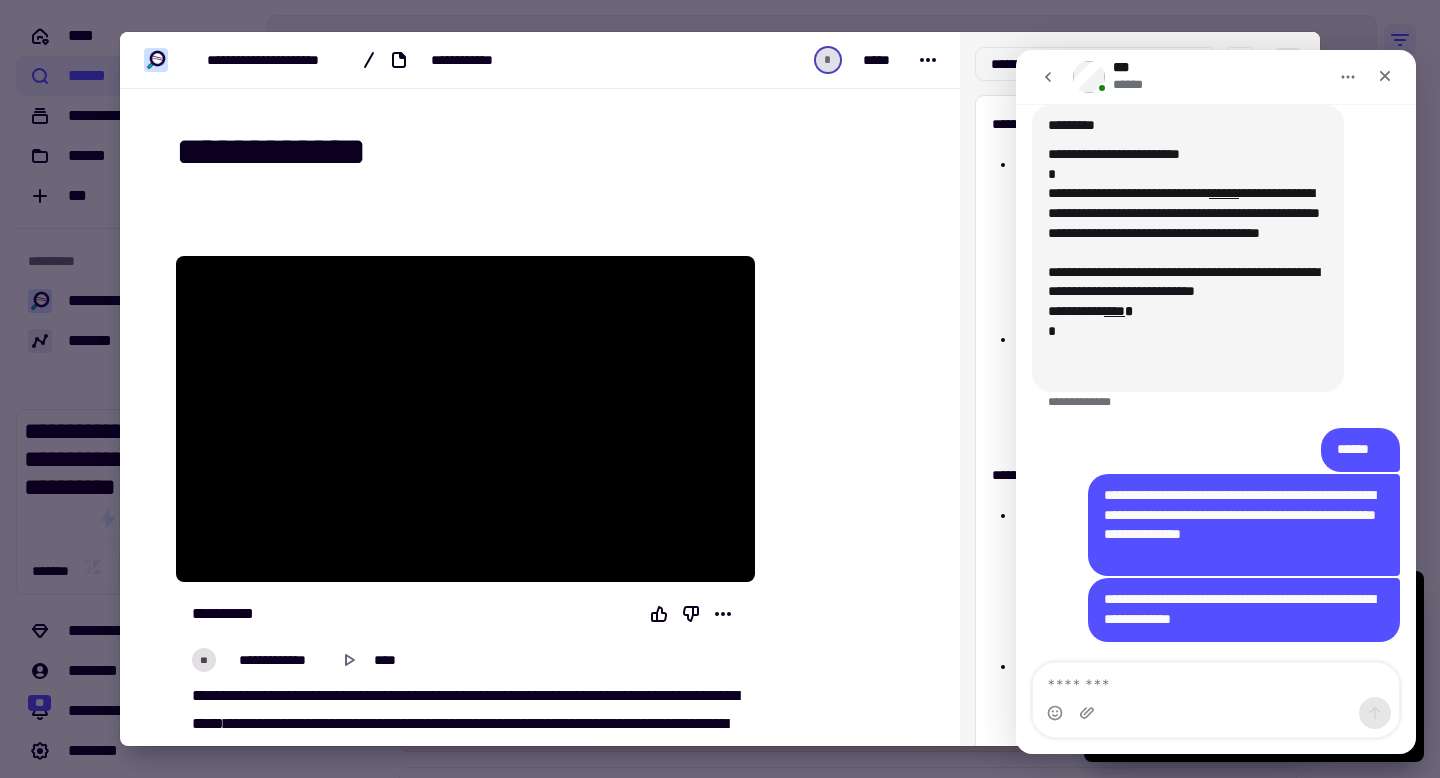 scroll, scrollTop: 6962, scrollLeft: 0, axis: vertical 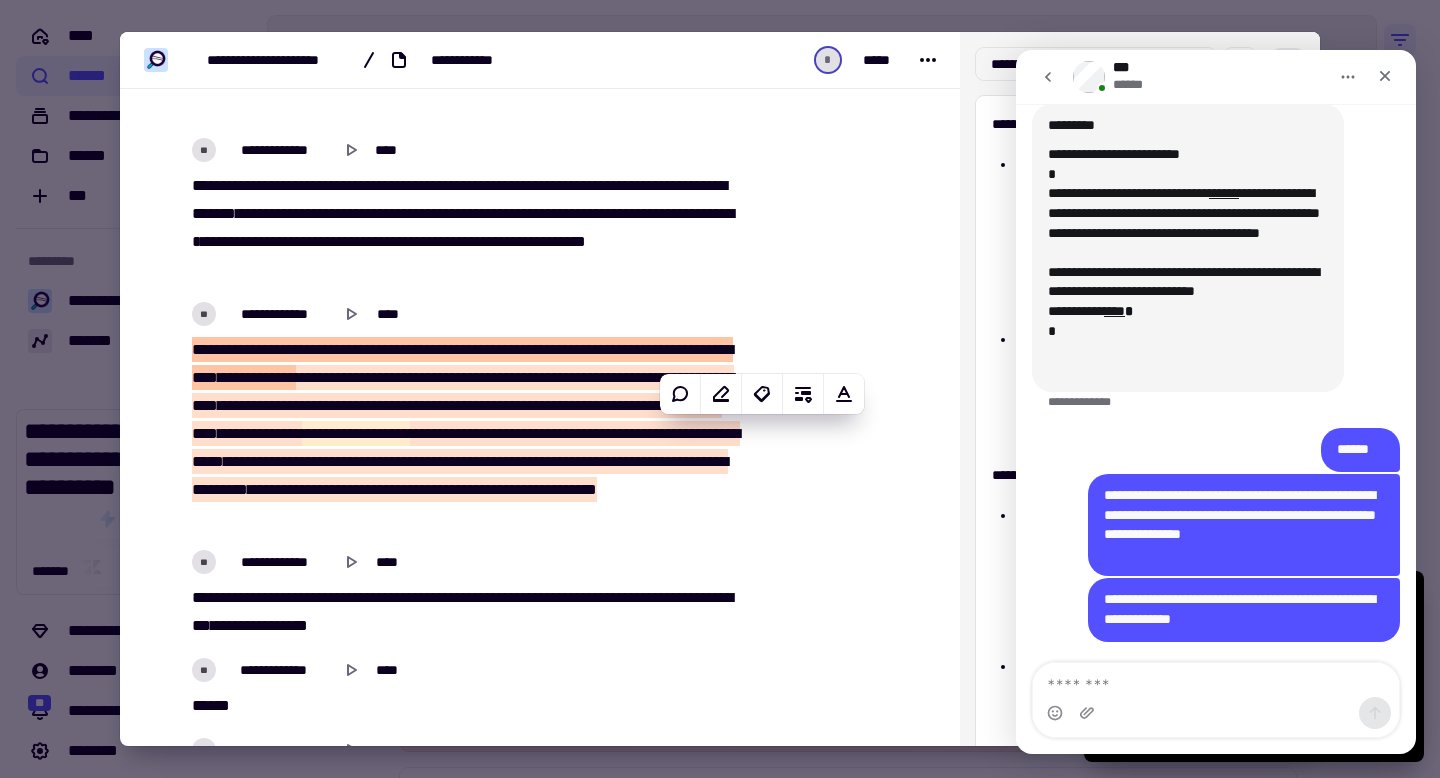 click at bounding box center [720, 389] 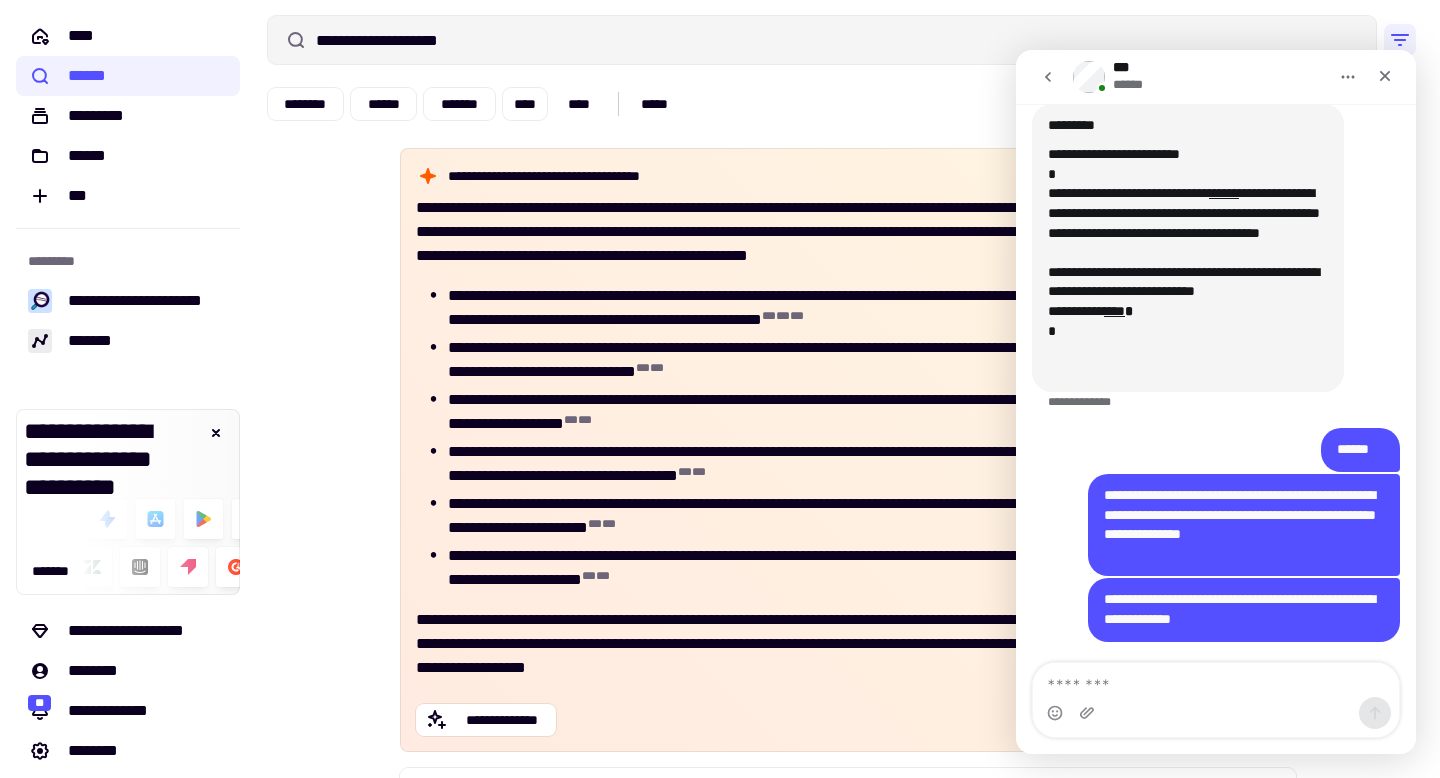 click on "******** ****** ******* **** **** ***** *********" at bounding box center (842, 104) 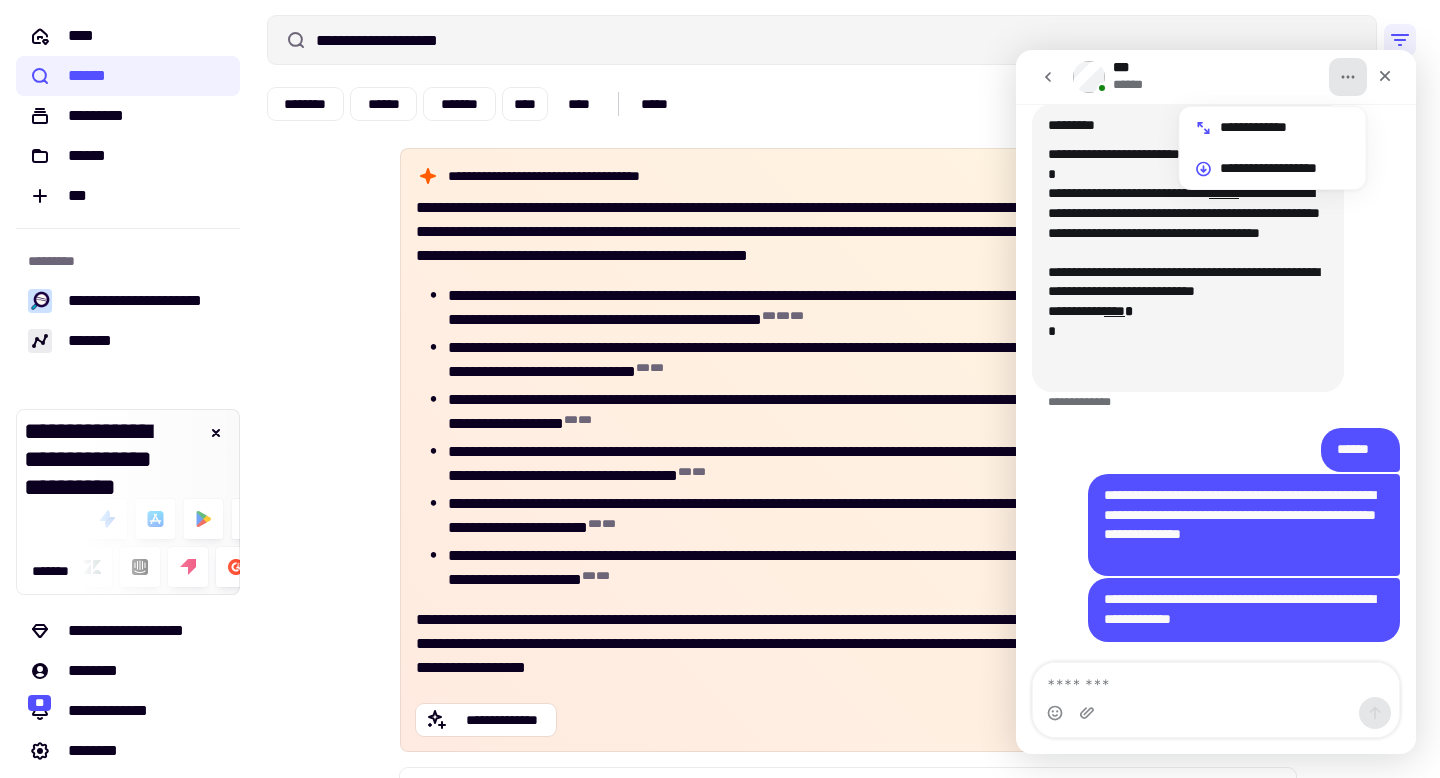 click on "**********" 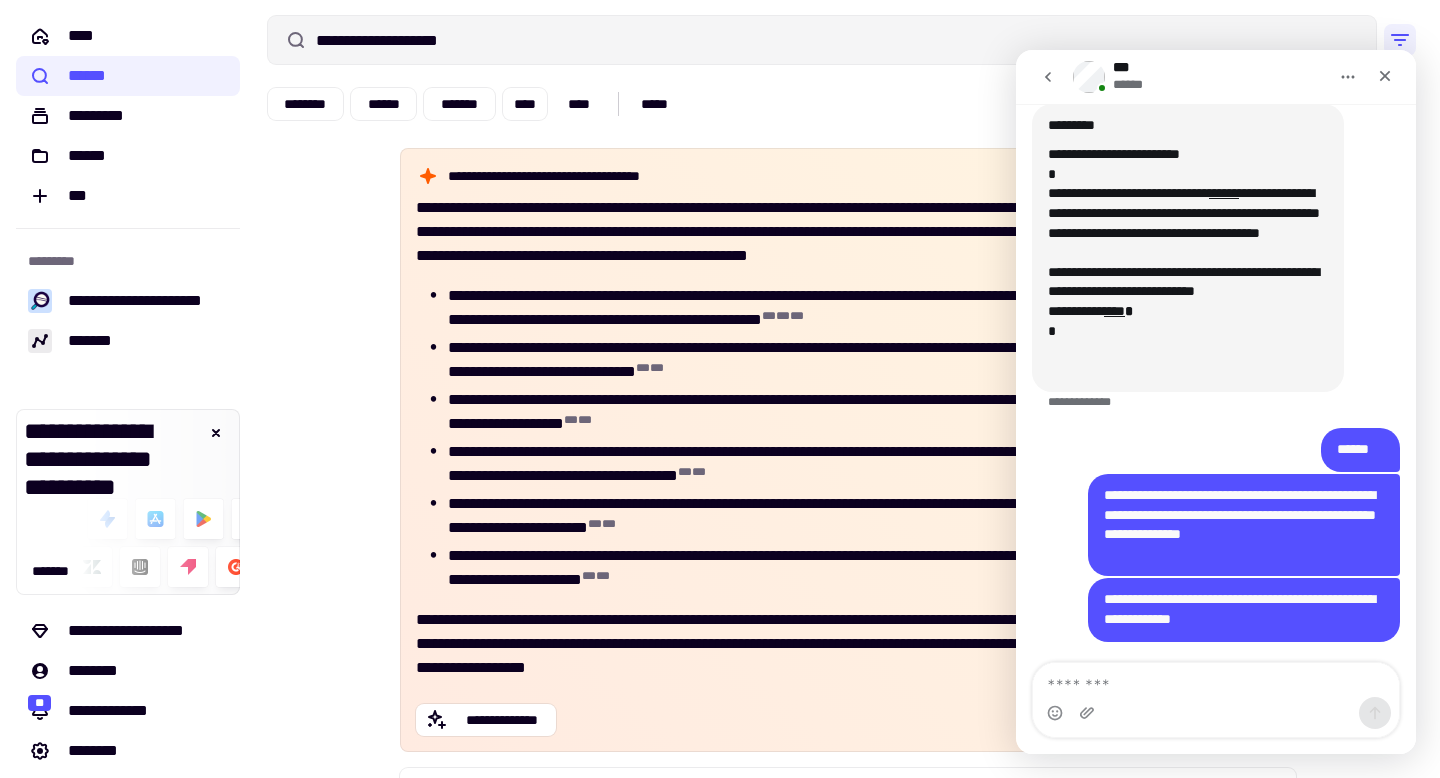 click on "**********" at bounding box center (578, 176) 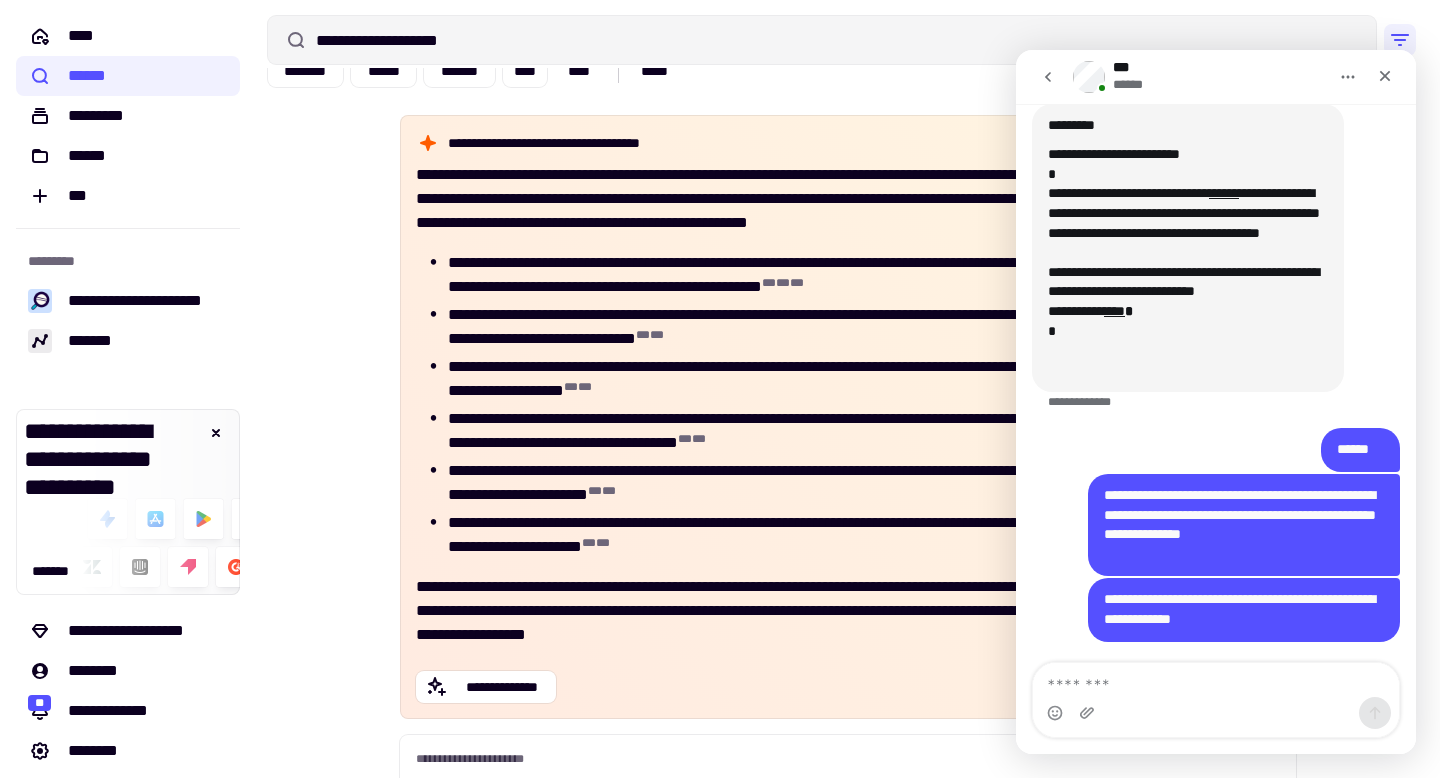 scroll, scrollTop: 40, scrollLeft: 0, axis: vertical 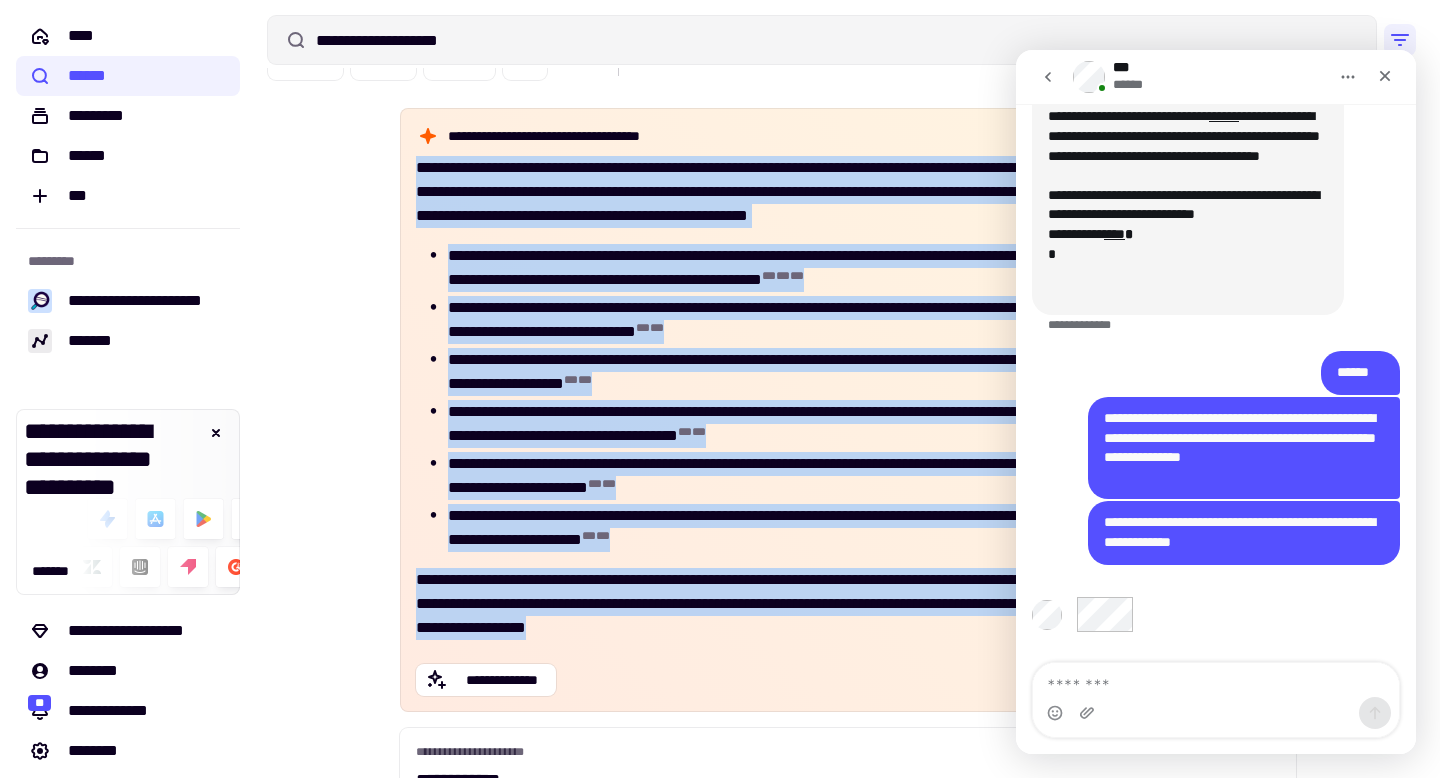 drag, startPoint x: 418, startPoint y: 164, endPoint x: 969, endPoint y: 623, distance: 717.1346 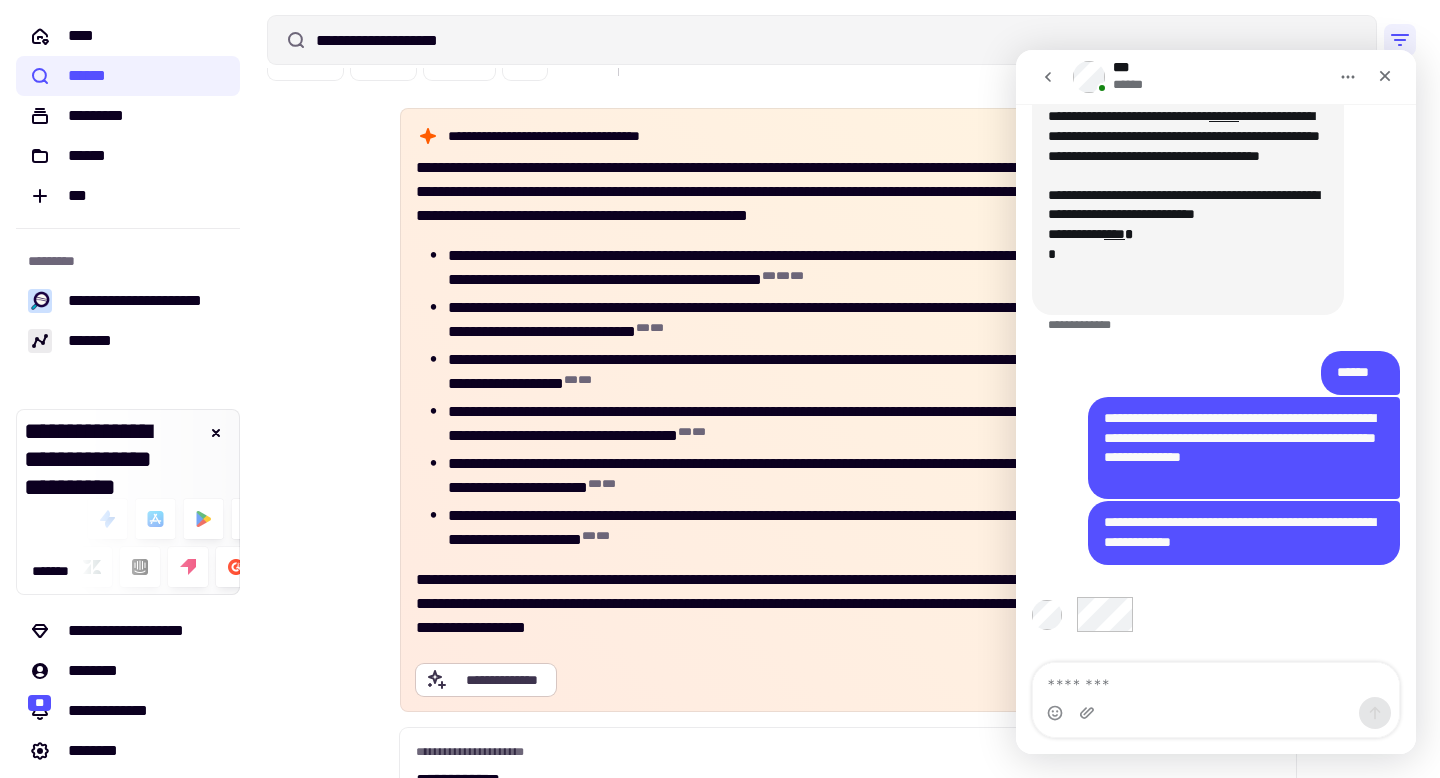 click on "**********" 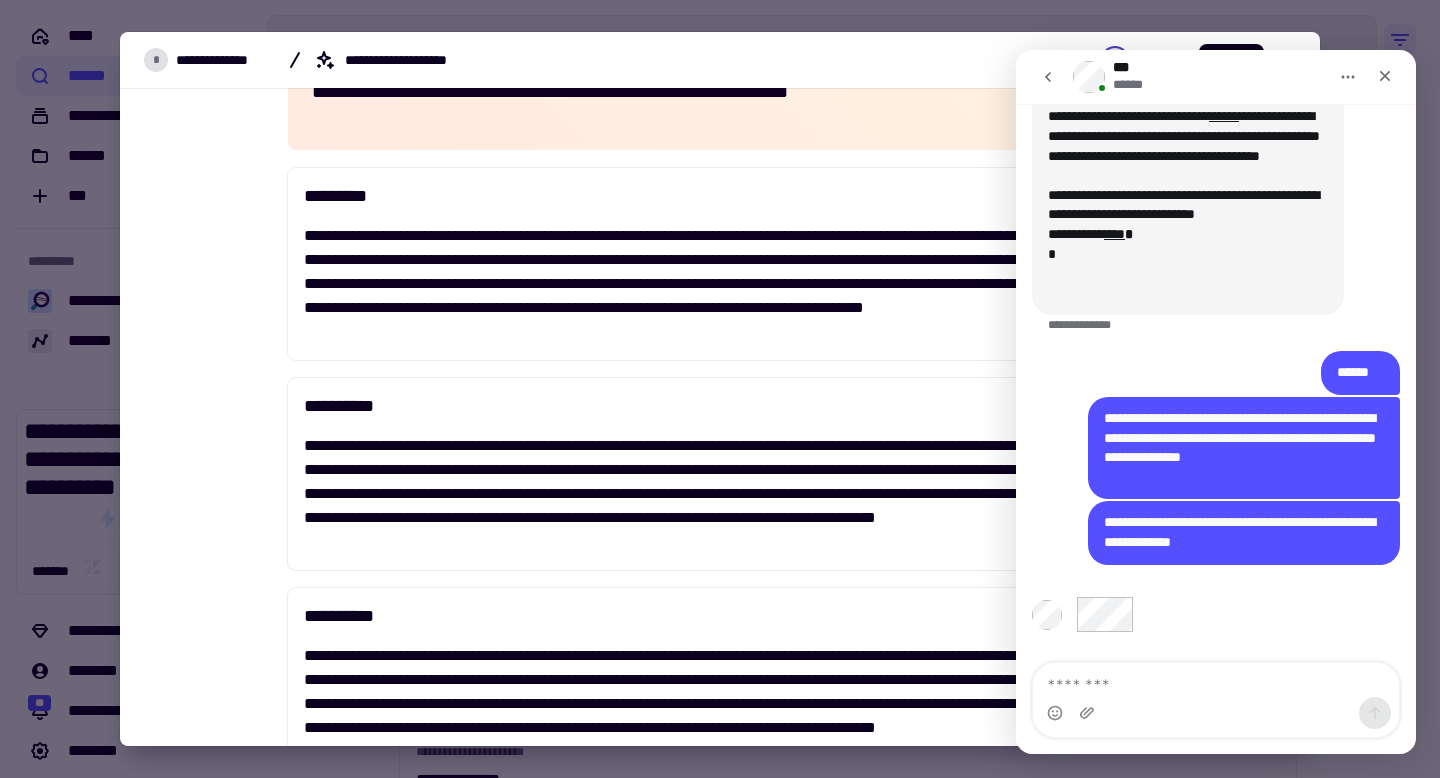 scroll, scrollTop: 0, scrollLeft: 0, axis: both 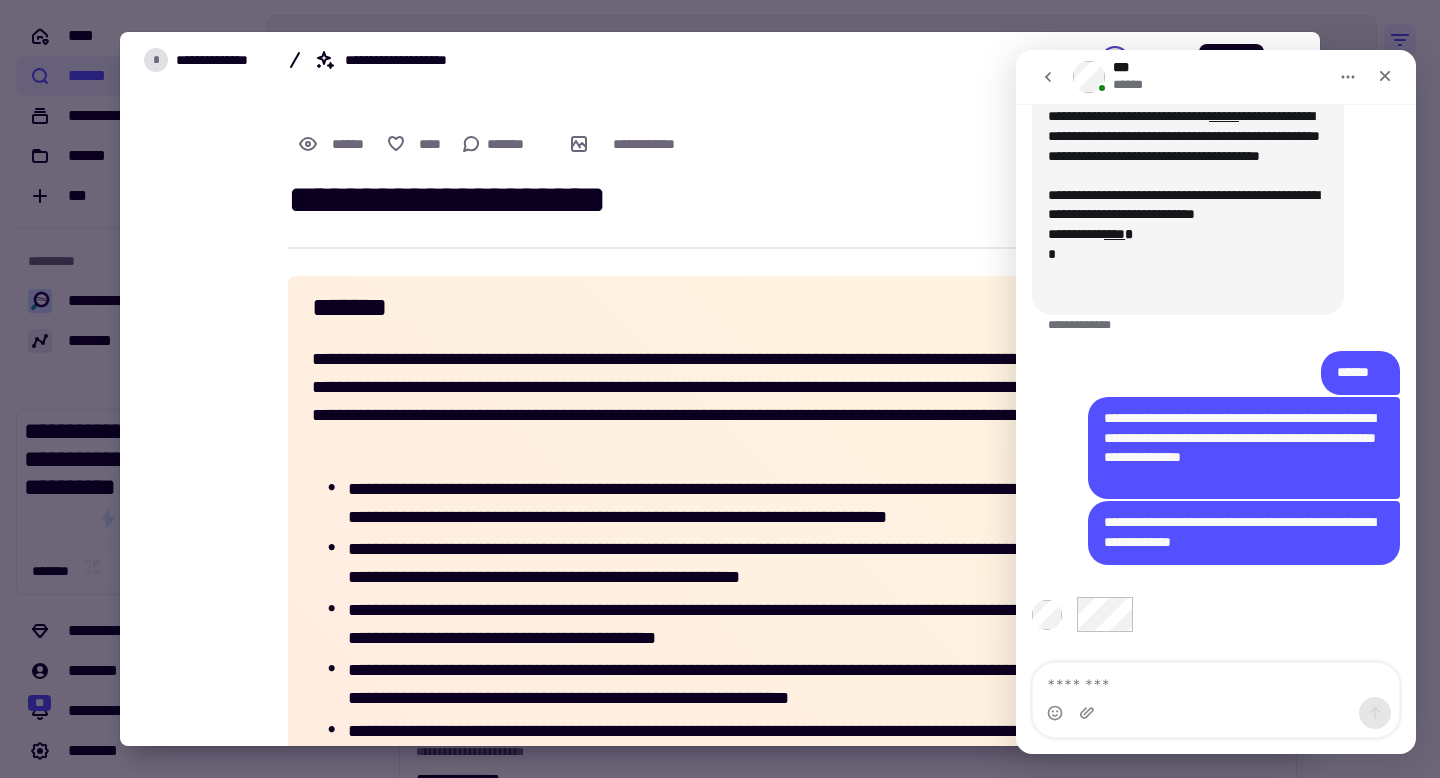 click on "**********" at bounding box center (720, 1523) 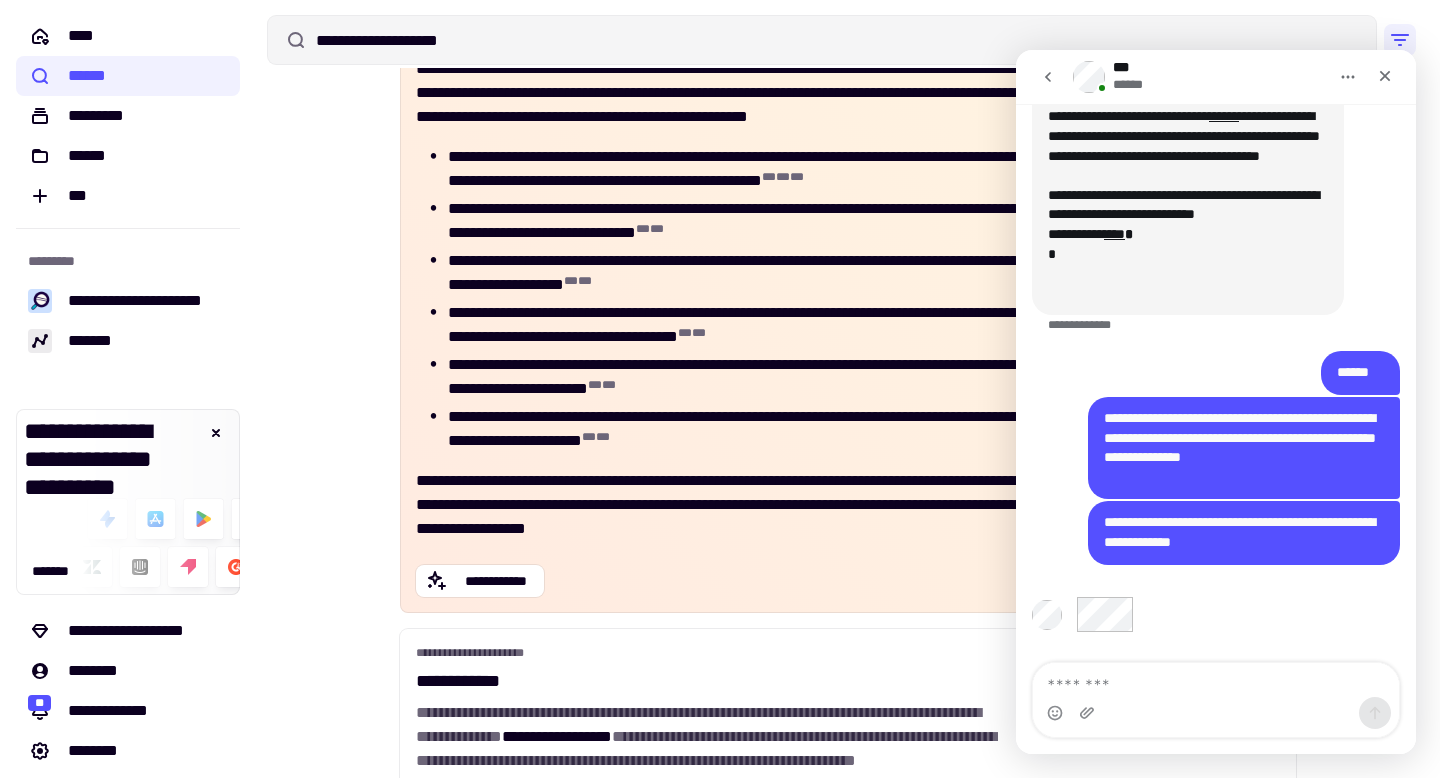 scroll, scrollTop: 0, scrollLeft: 0, axis: both 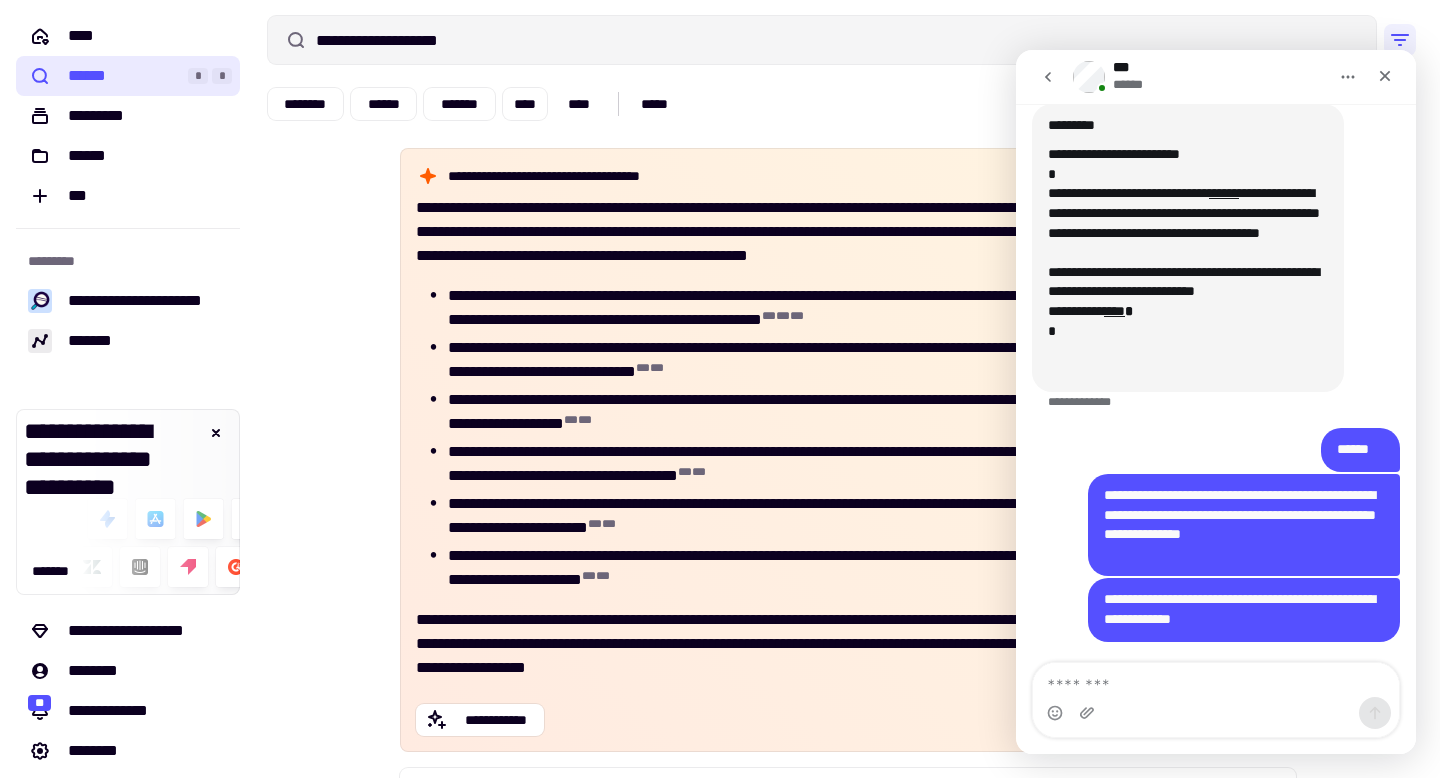 click on "******" 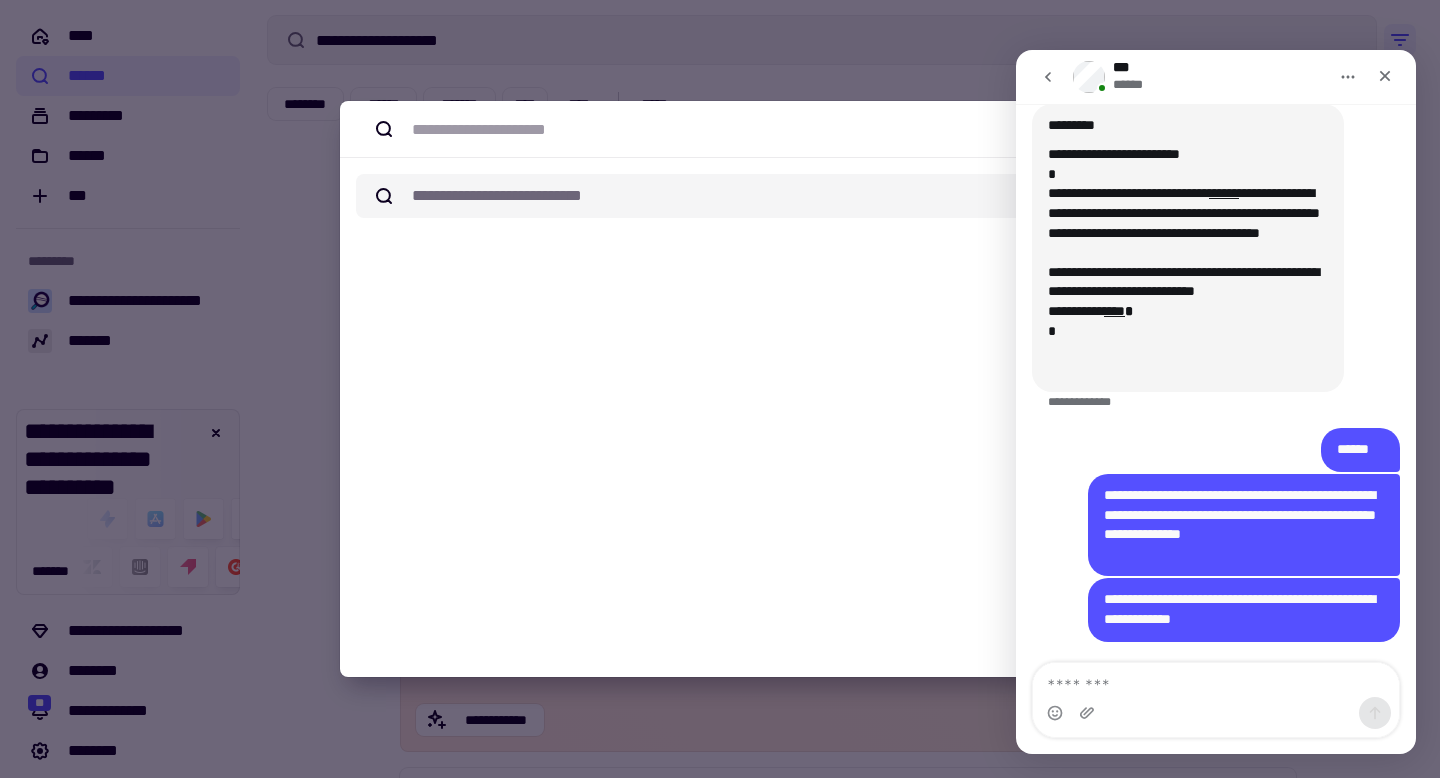 click at bounding box center (720, 389) 